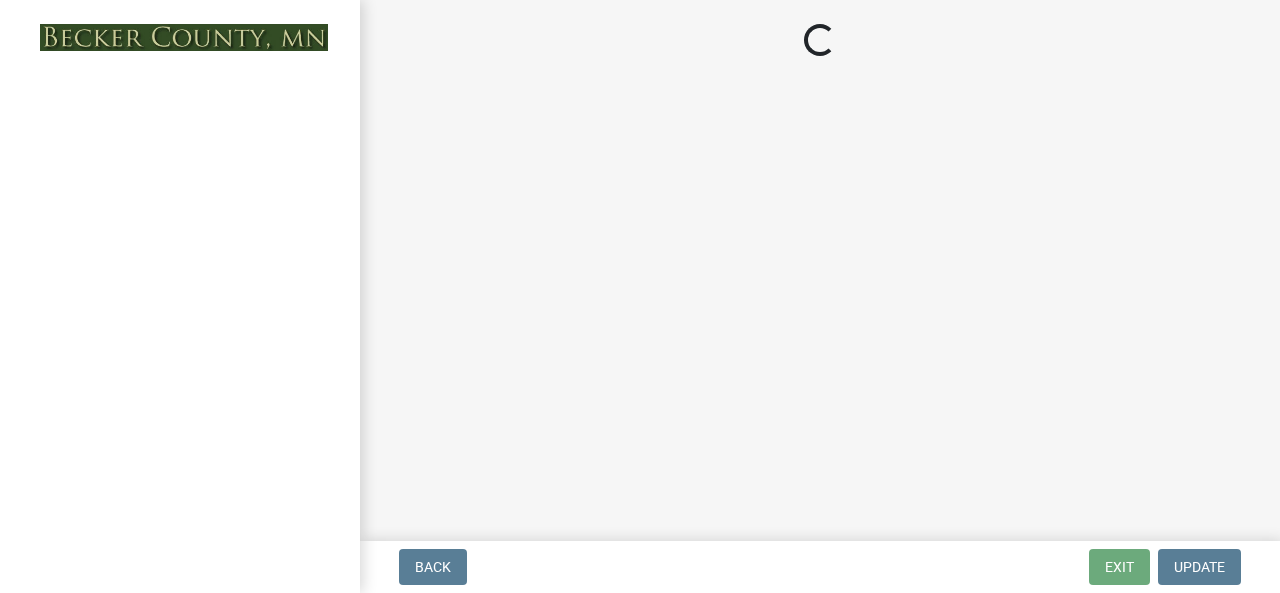 scroll, scrollTop: 0, scrollLeft: 0, axis: both 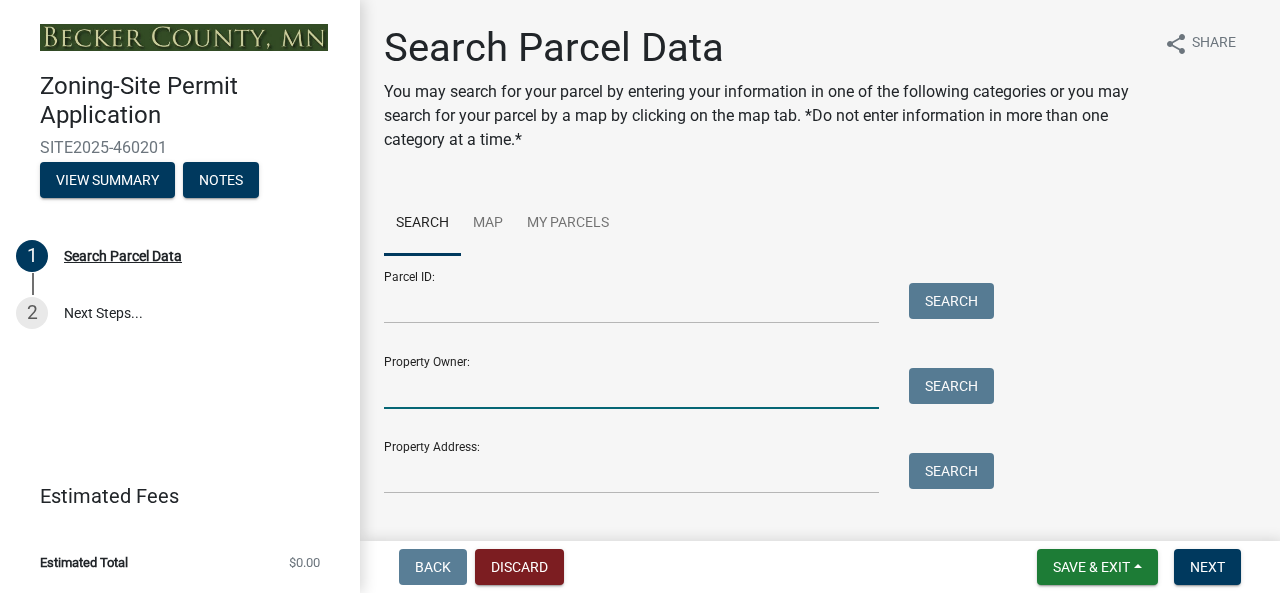 click on "Property Owner:" at bounding box center (631, 388) 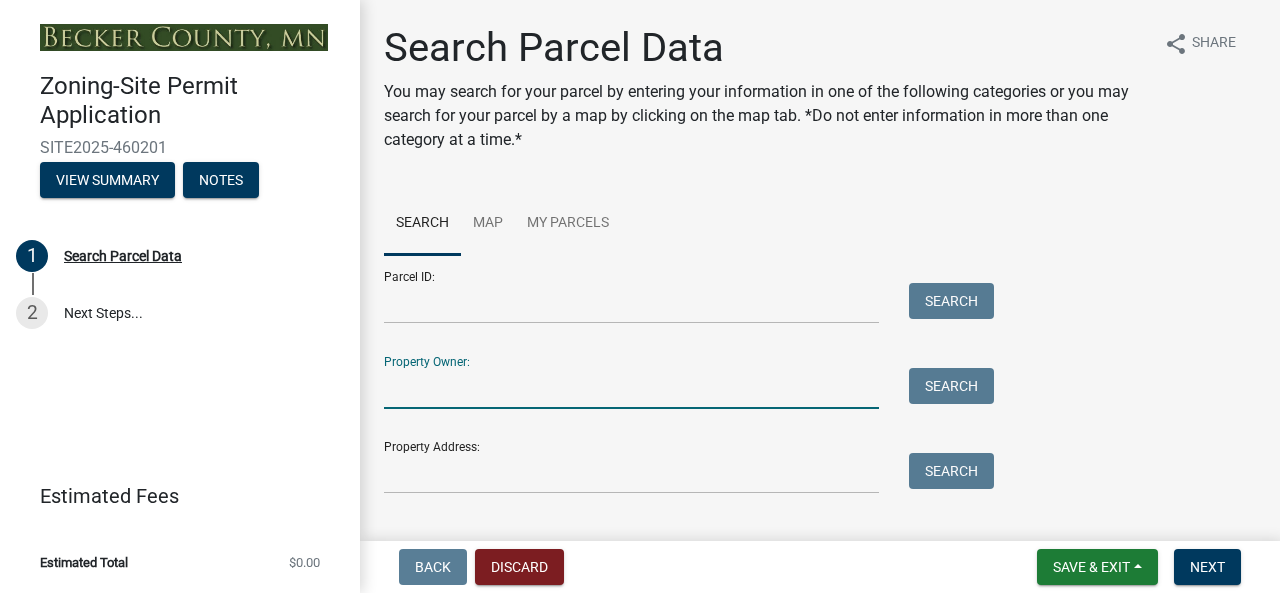 type on "hahn" 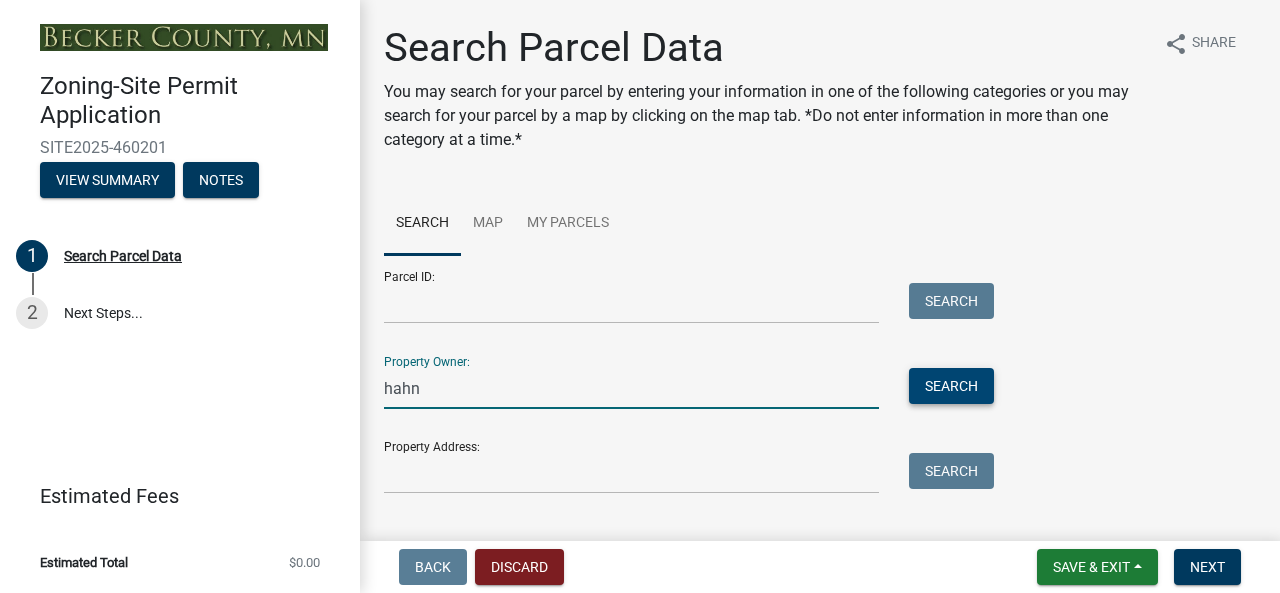 click on "Search" at bounding box center (951, 386) 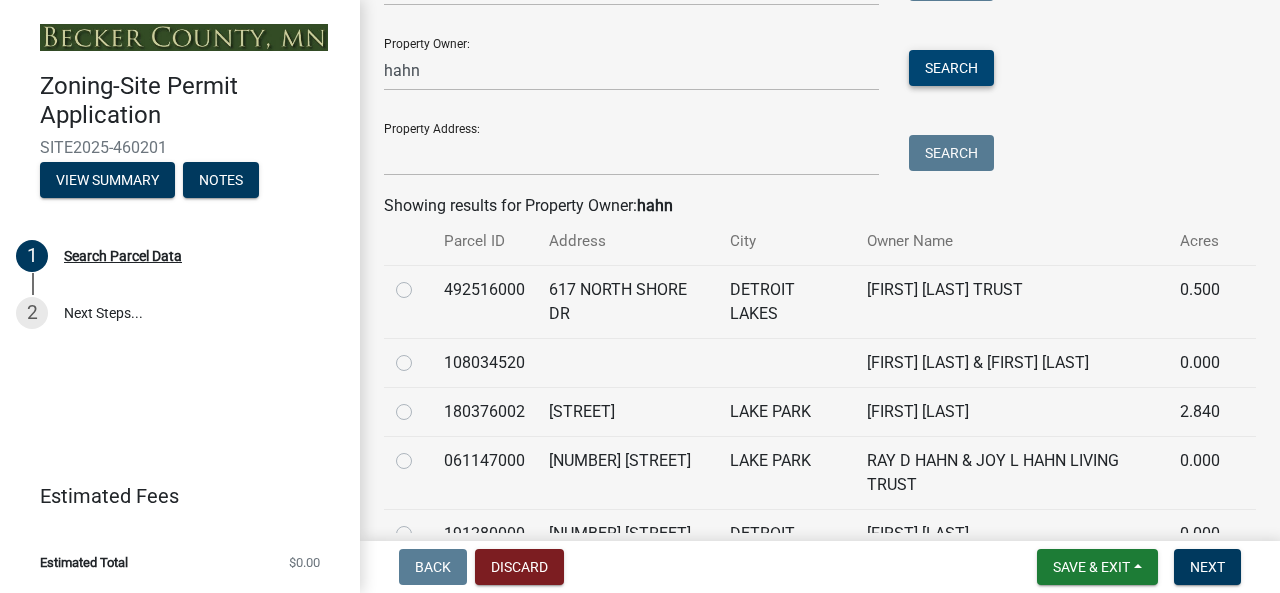 scroll, scrollTop: 407, scrollLeft: 0, axis: vertical 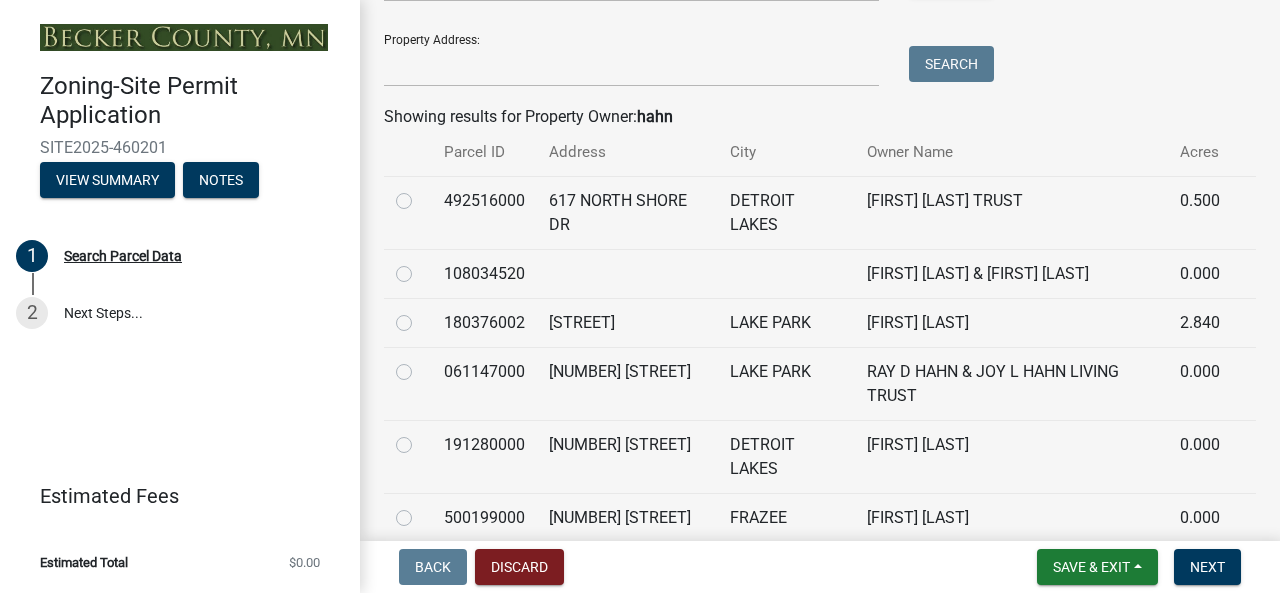 click 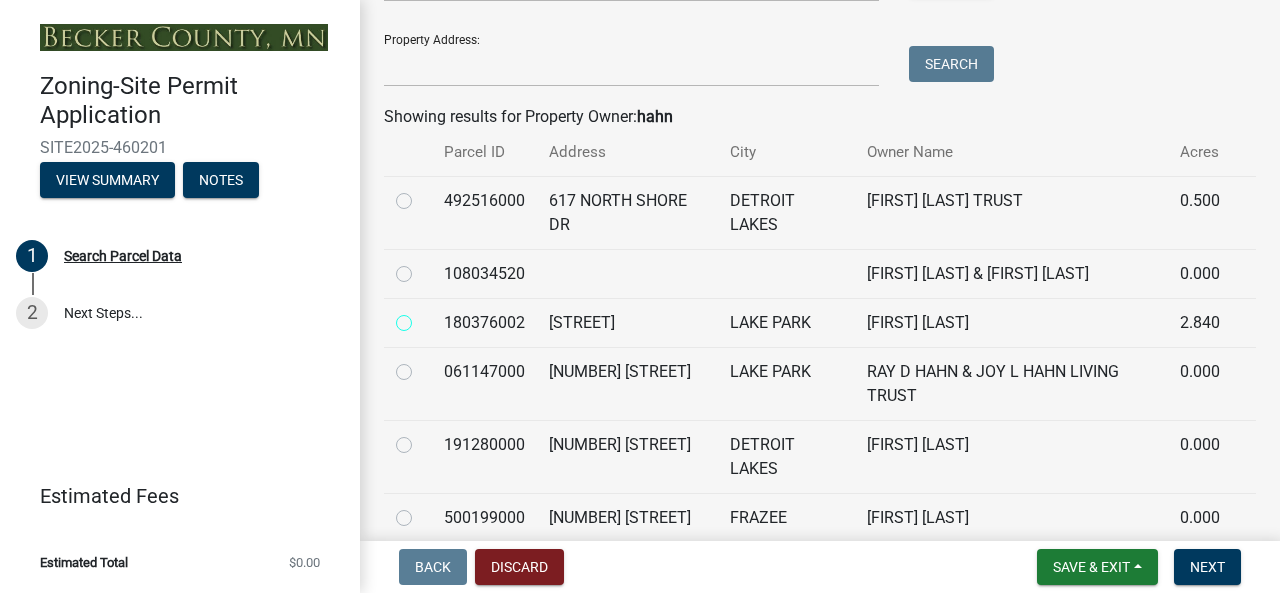 click at bounding box center (426, 317) 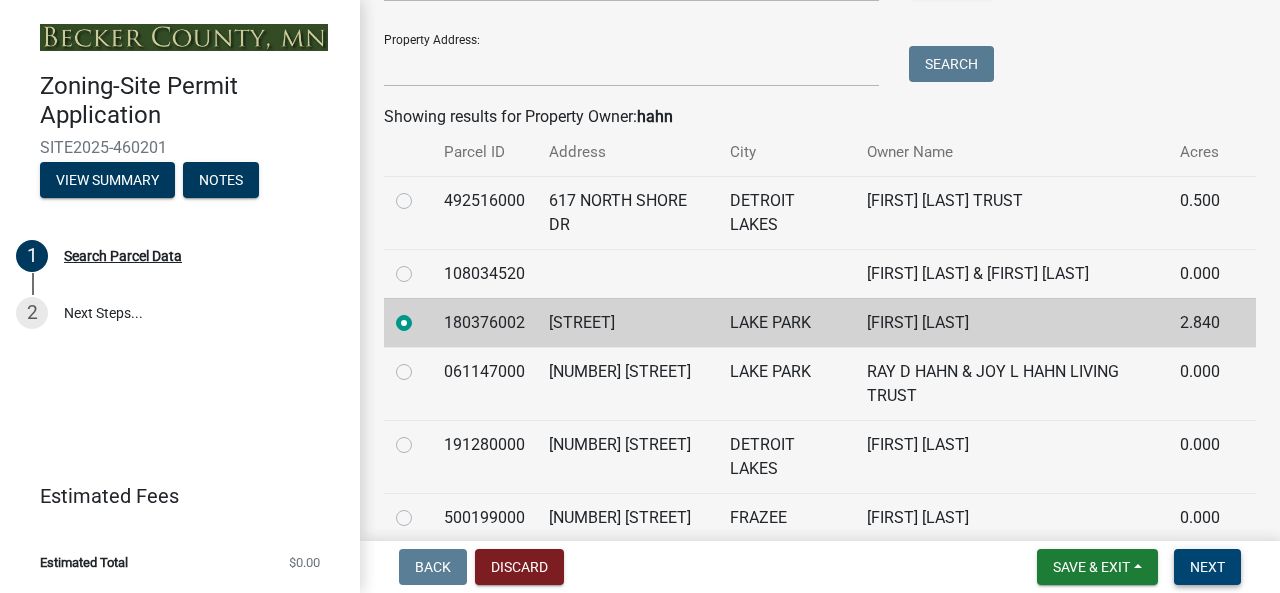click on "Next" at bounding box center [1207, 567] 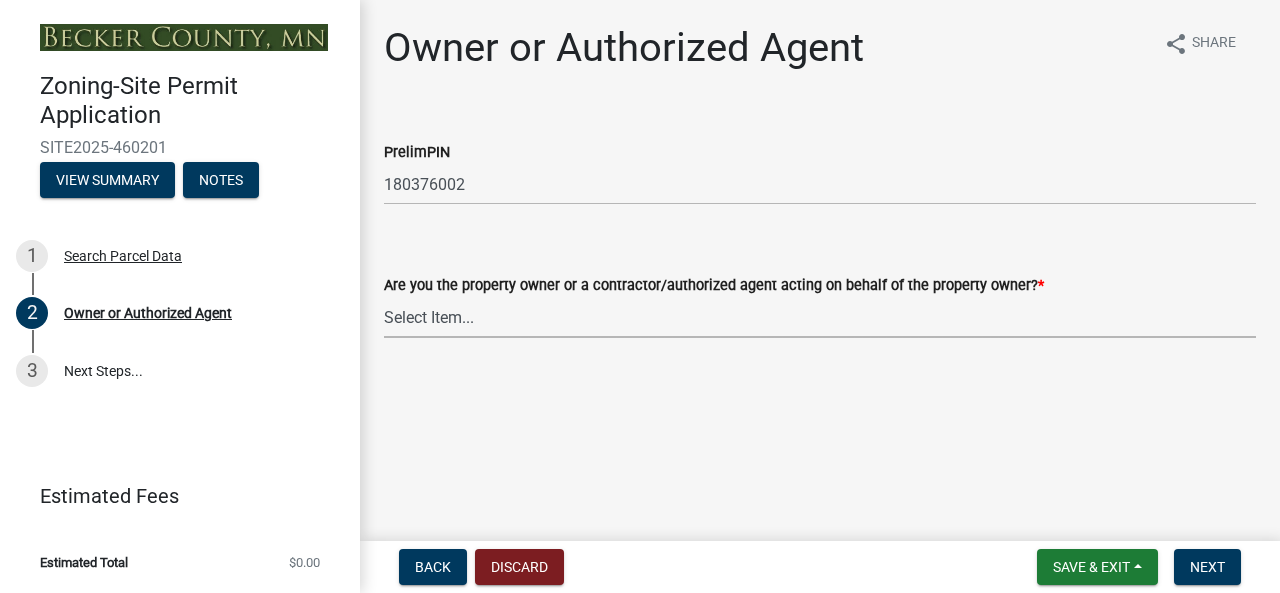 click on "Select Item...   Property Owner   Authorized Agent" at bounding box center (820, 317) 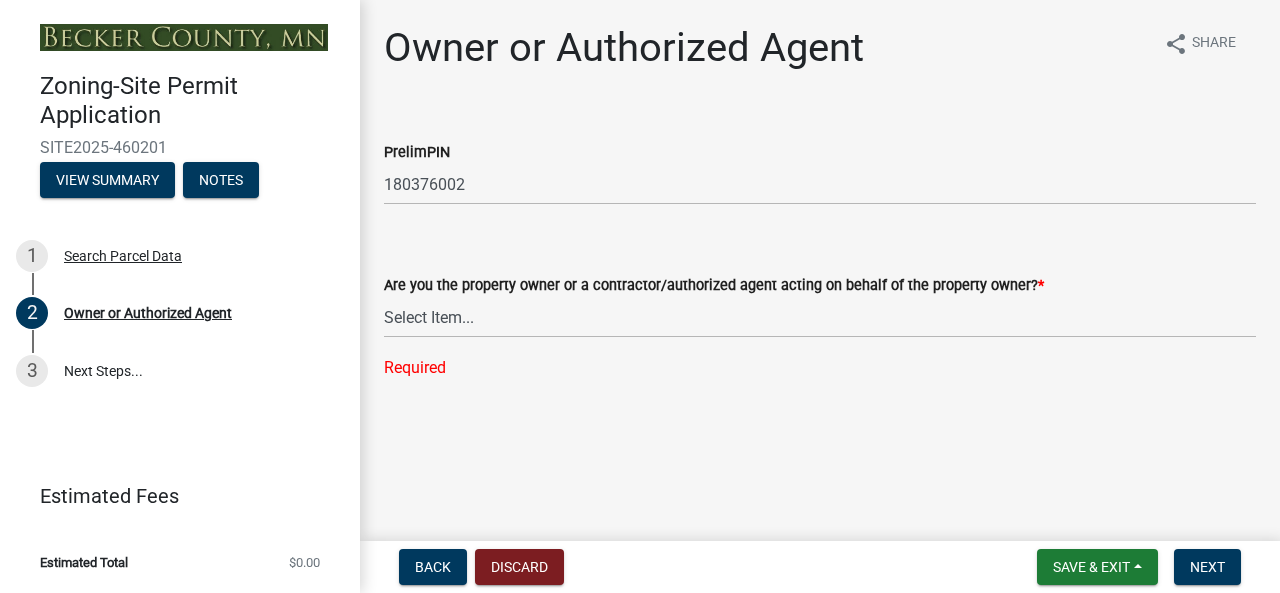 drag, startPoint x: 1279, startPoint y: 345, endPoint x: 1271, endPoint y: 469, distance: 124.2578 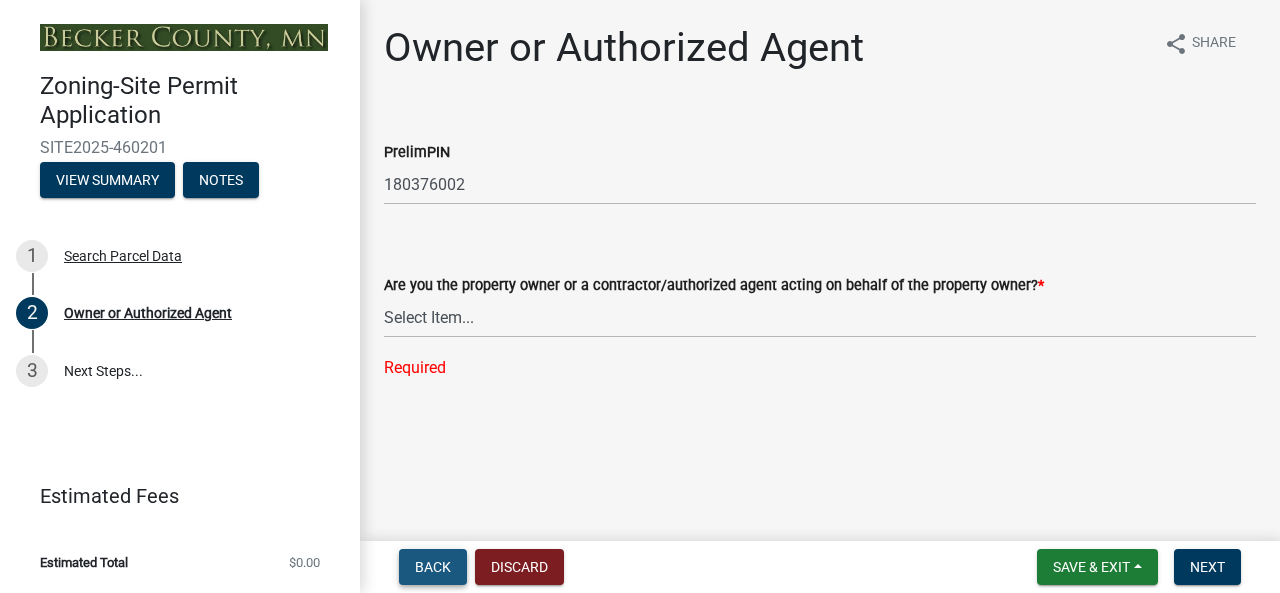 click on "Back" at bounding box center [433, 567] 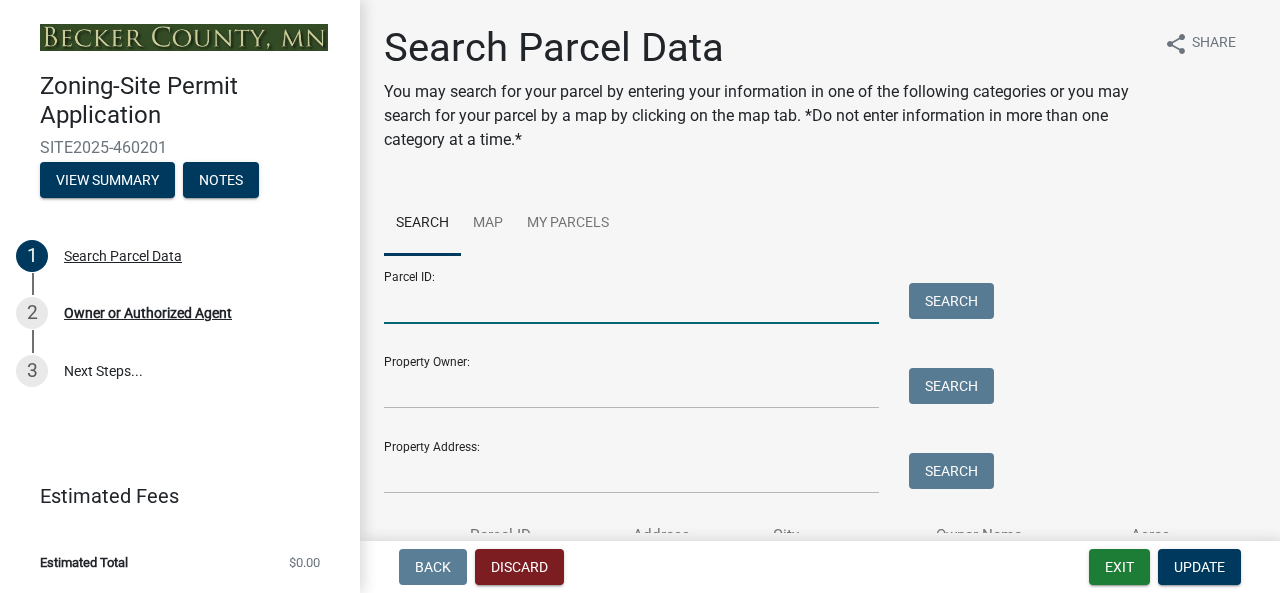 click on "Parcel ID:" at bounding box center (631, 303) 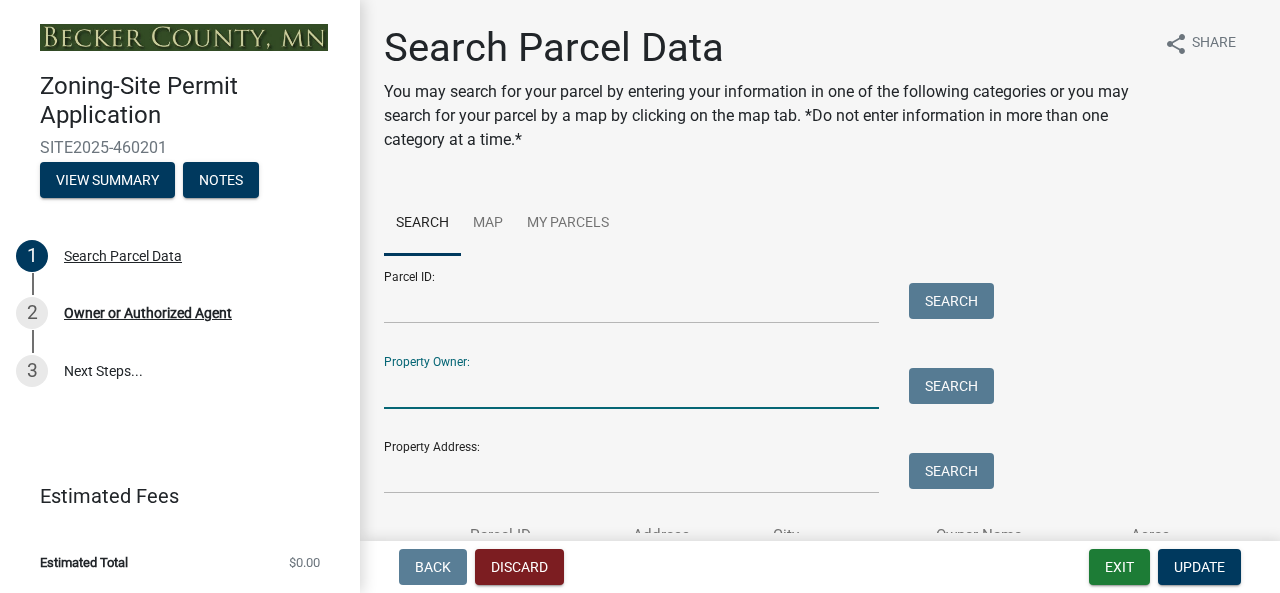click on "Property Owner:" at bounding box center [631, 388] 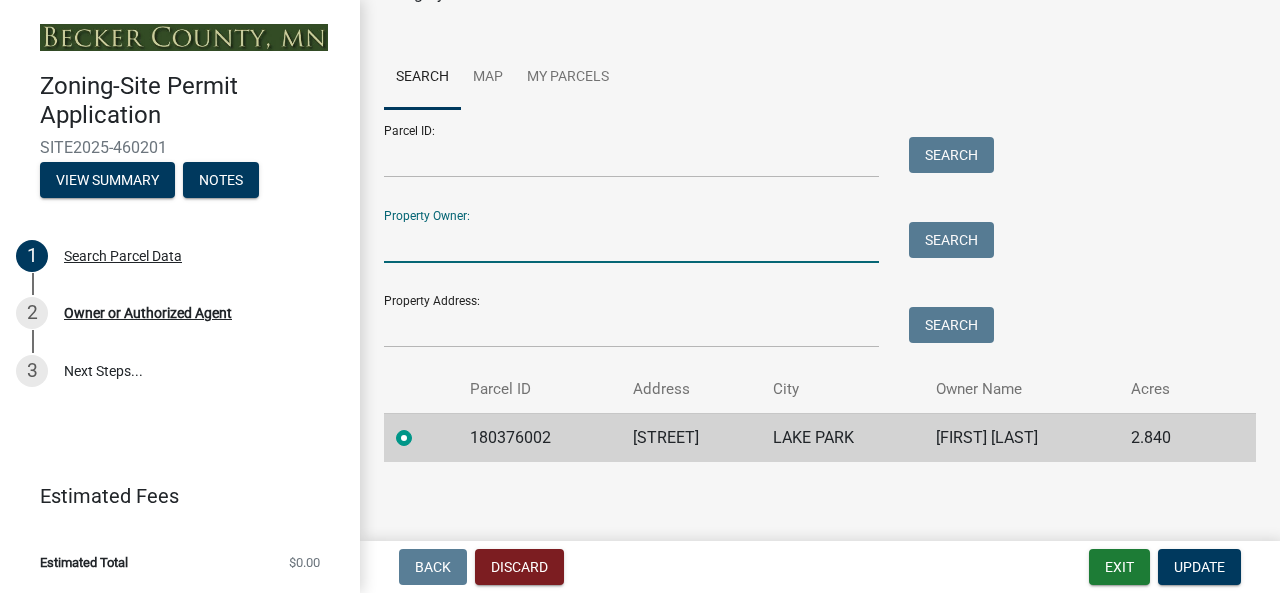 scroll, scrollTop: 152, scrollLeft: 0, axis: vertical 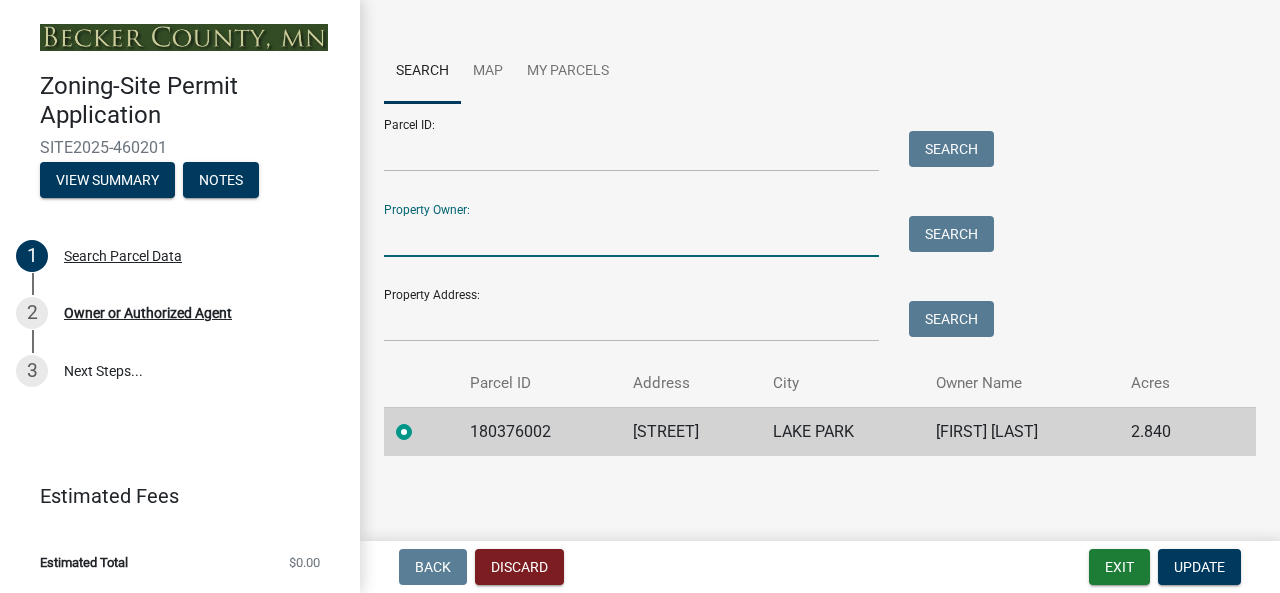 click on "Search Parcel Data You may search for your parcel by entering your information in one of the following categories or you may search for your parcel by a map by clicking on the map tab. *Do not enter information in more than one category at a time.* share Share Search Map My Parcels Parcel ID: Search Property Owner: Search Property Address: Search Parcel ID Address City Owner Name Acres 180376002 SAYLERS BEACH RD LAKE PARK [FIRST] [LAST] 2.840" 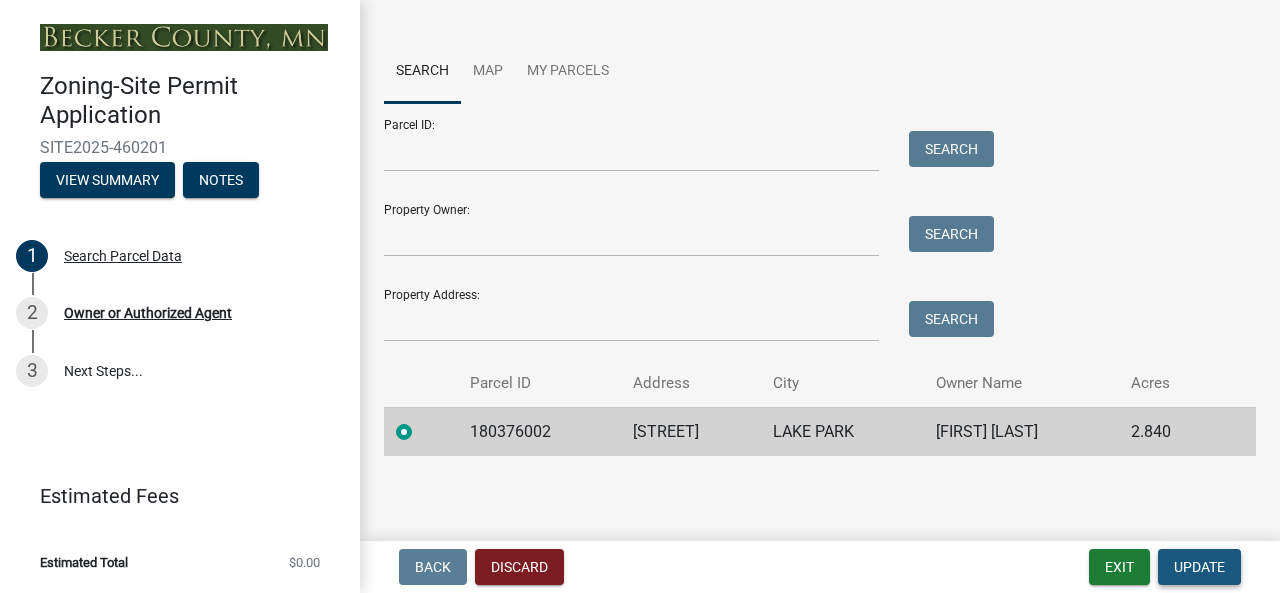 click on "Update" at bounding box center [1199, 567] 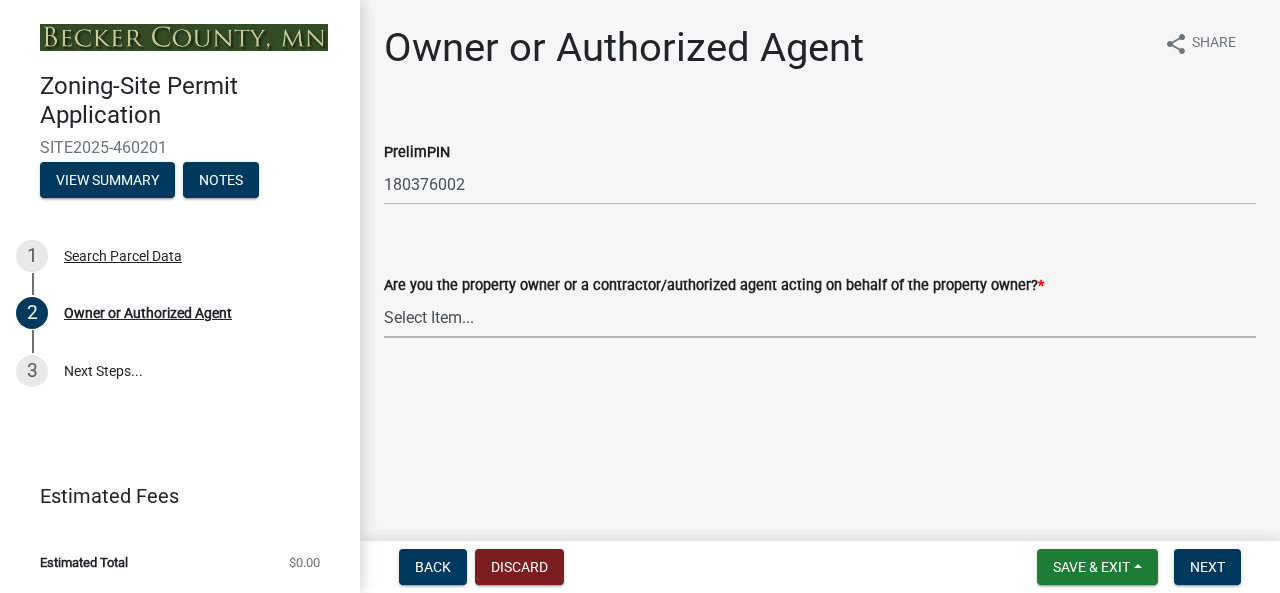 click on "Select Item...   Property Owner   Authorized Agent" at bounding box center [820, 317] 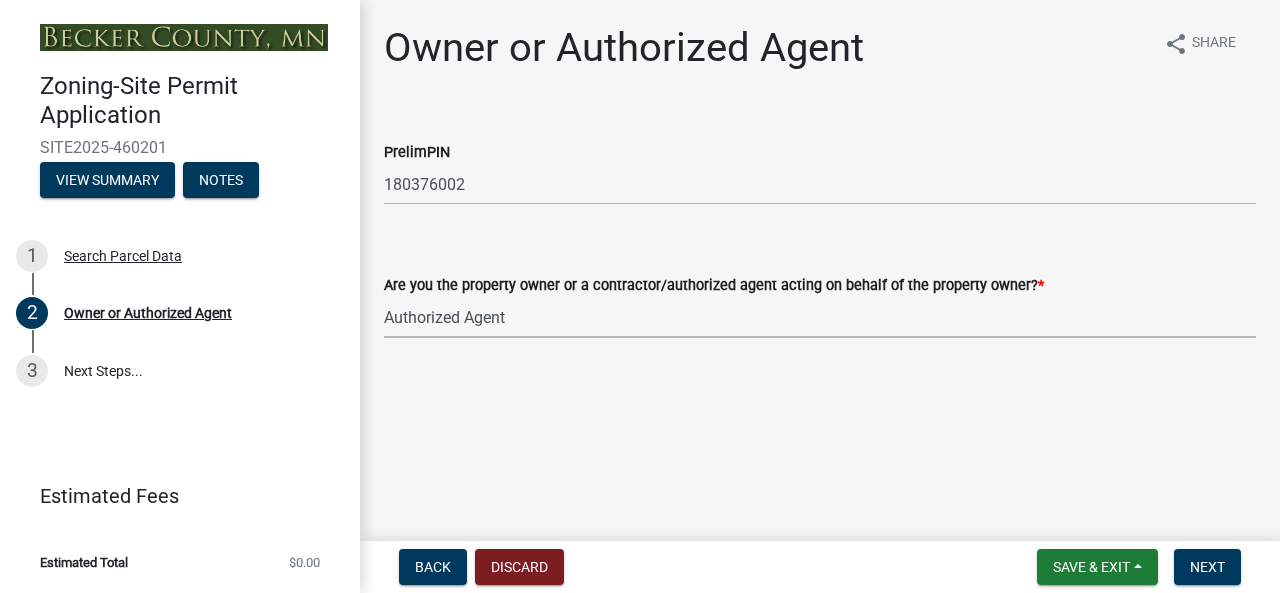 click on "Select Item...   Property Owner   Authorized Agent" at bounding box center (820, 317) 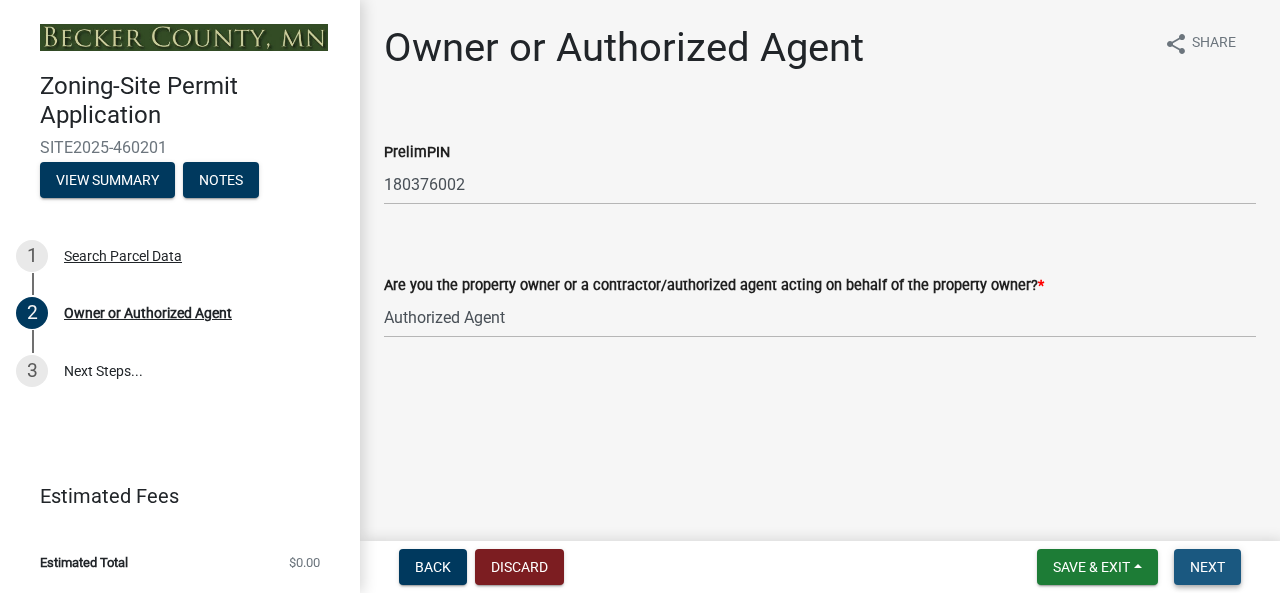 click on "Next" at bounding box center (1207, 567) 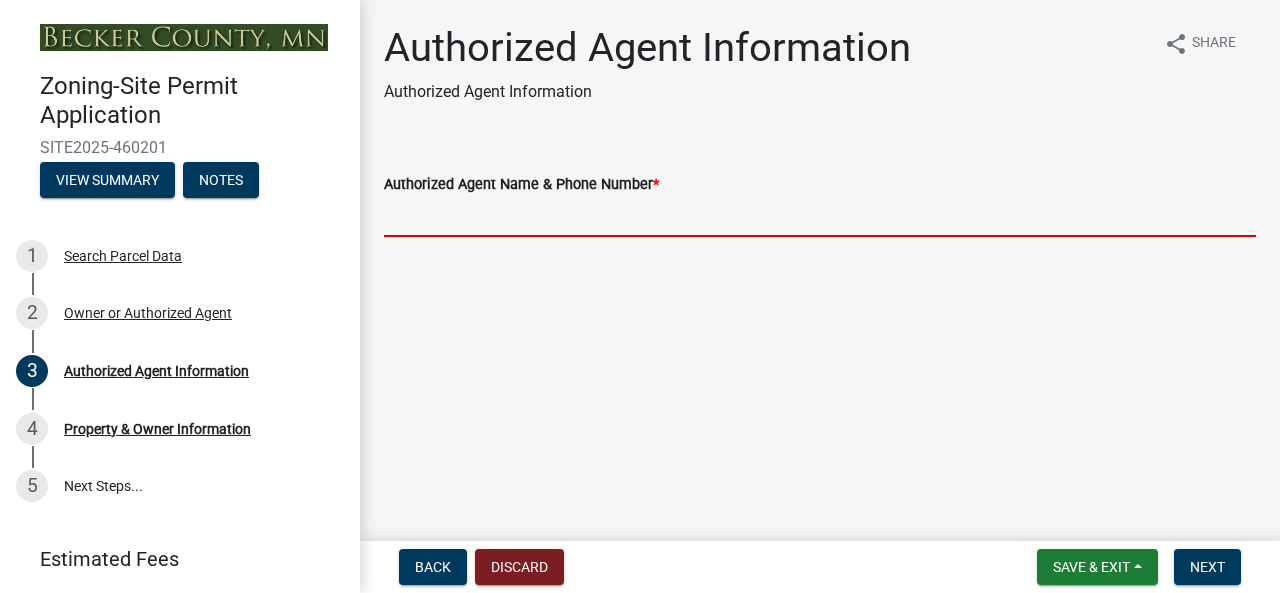 click on "Authorized Agent Name & Phone Number *" at bounding box center (820, 216) 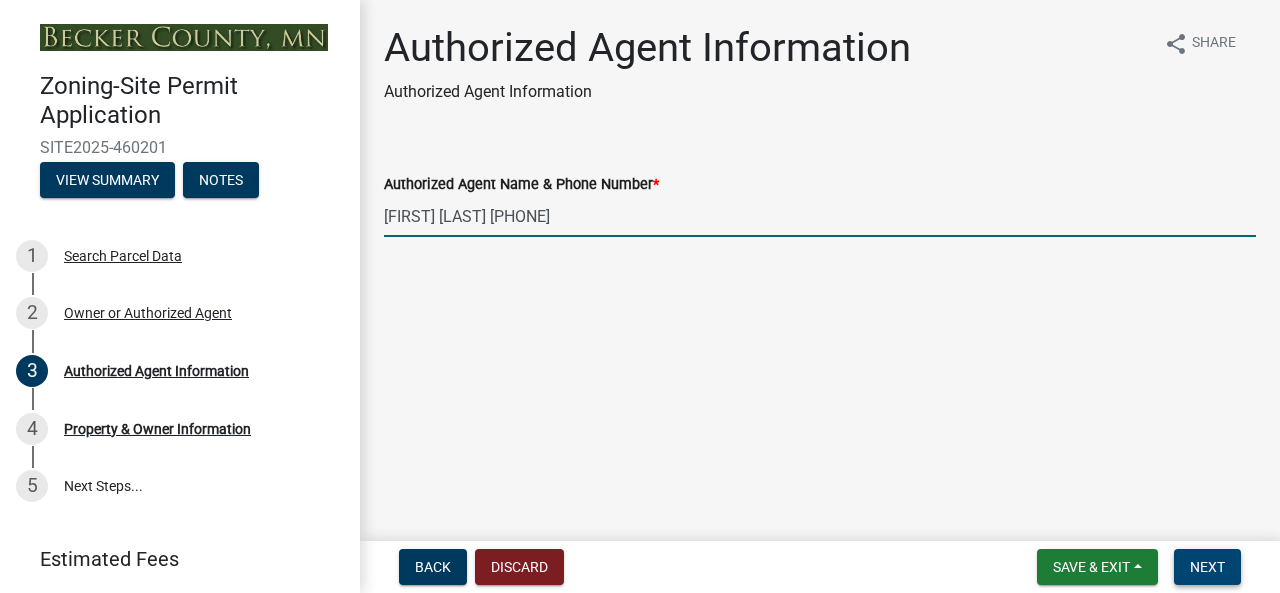 type on "[FIRST] [LAST] [PHONE]" 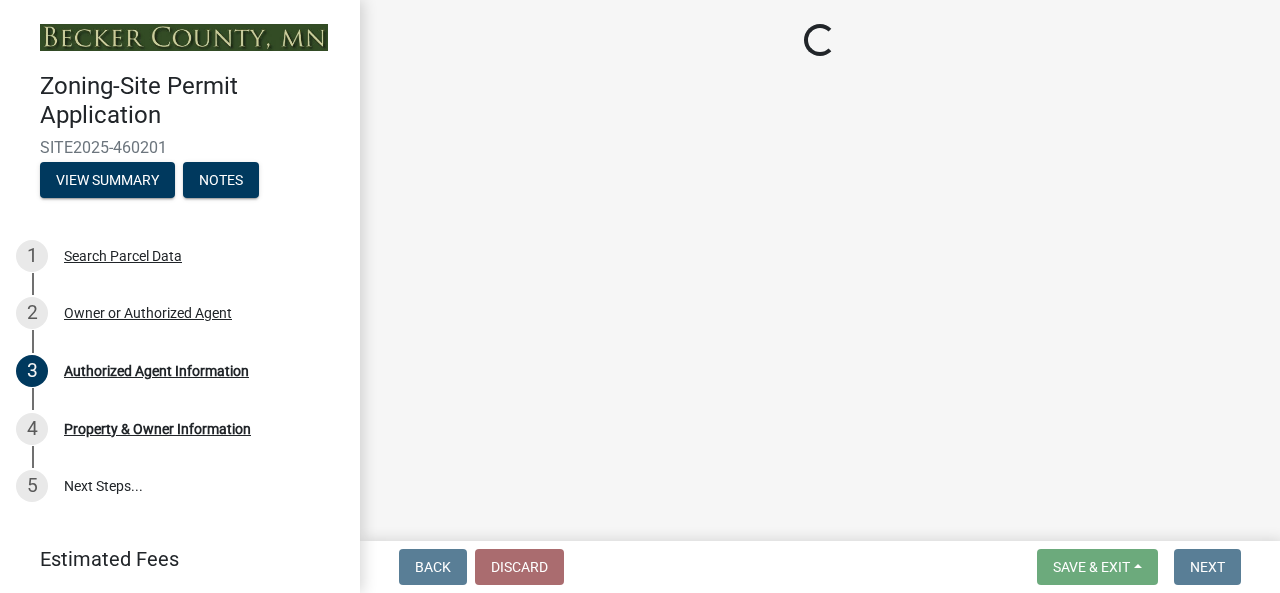 select on "15d55337-0fb0-485e-a759-dab20e978987" 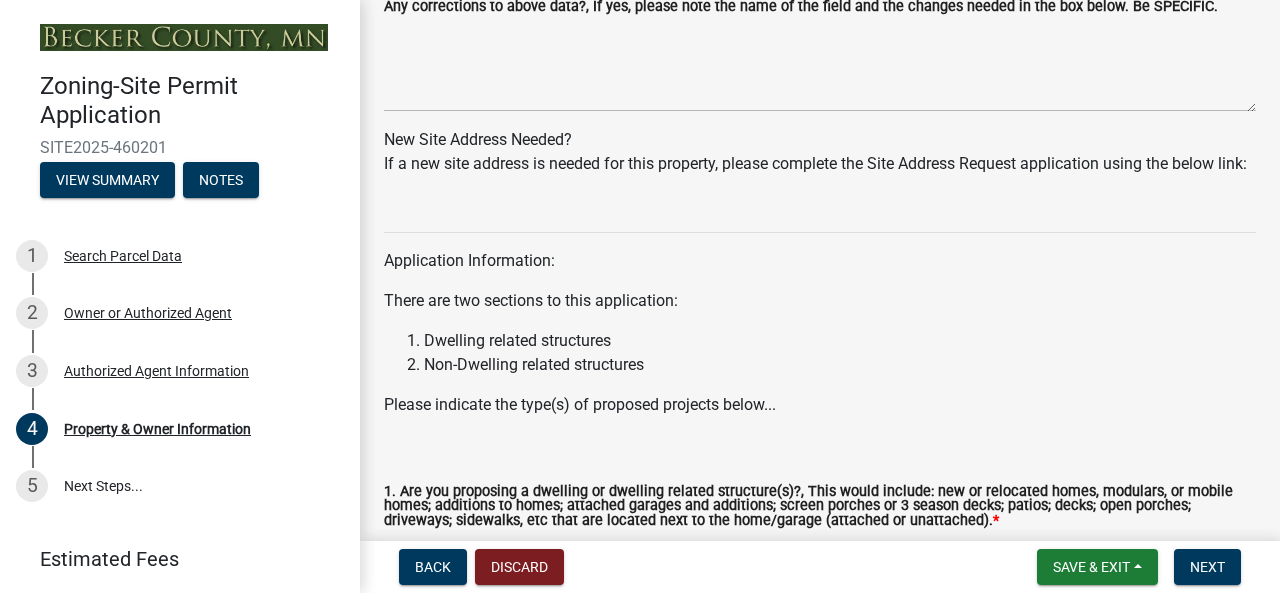 scroll, scrollTop: 2240, scrollLeft: 0, axis: vertical 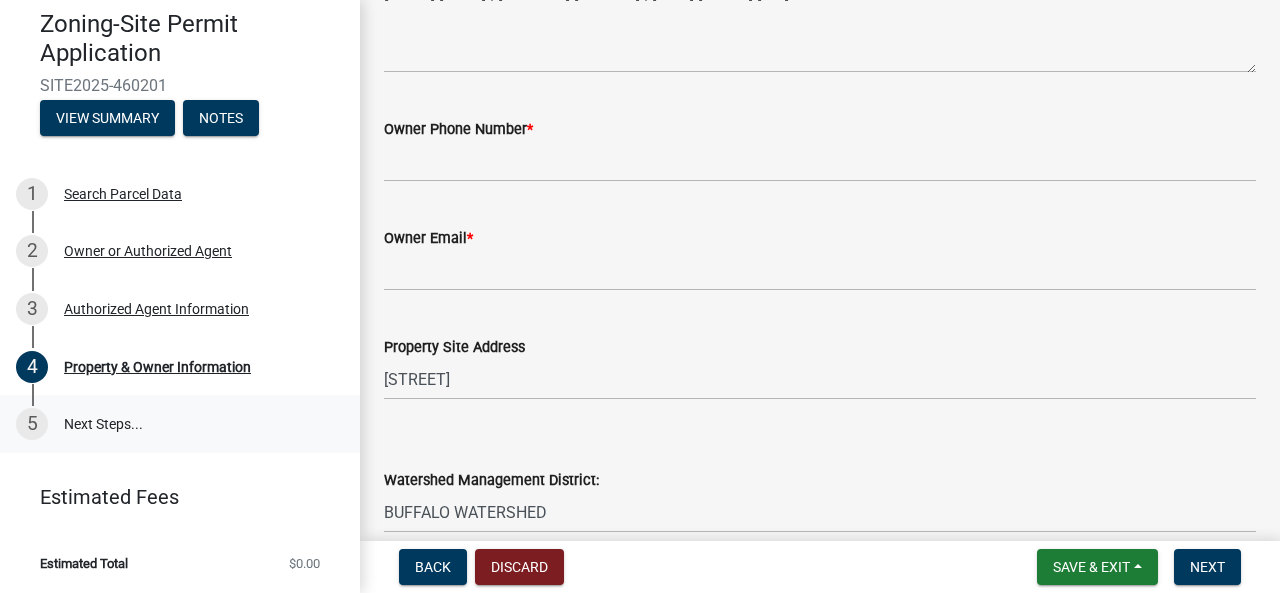 click on "5   Next Steps..." at bounding box center [180, 424] 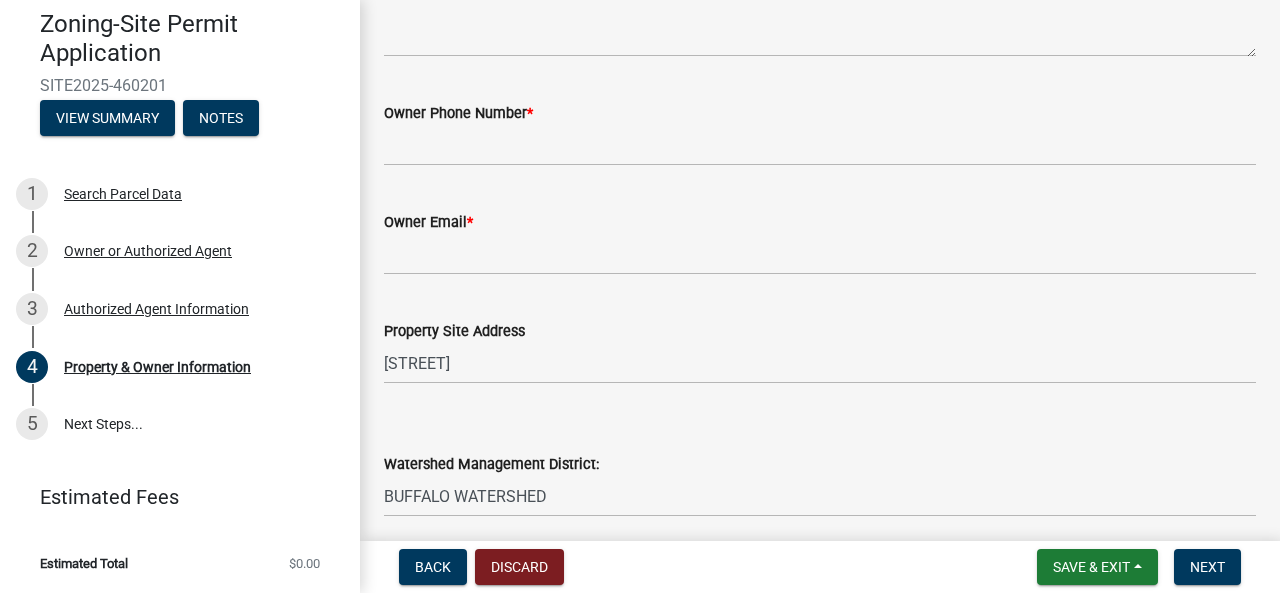 scroll, scrollTop: 638, scrollLeft: 0, axis: vertical 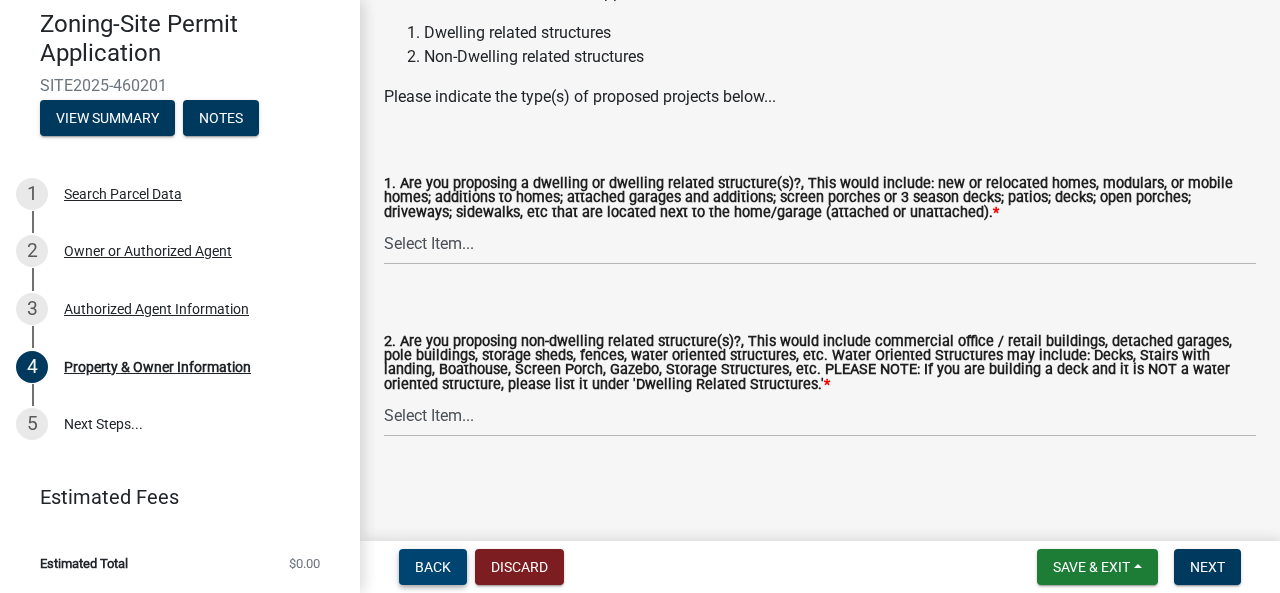 click on "Back" at bounding box center [433, 567] 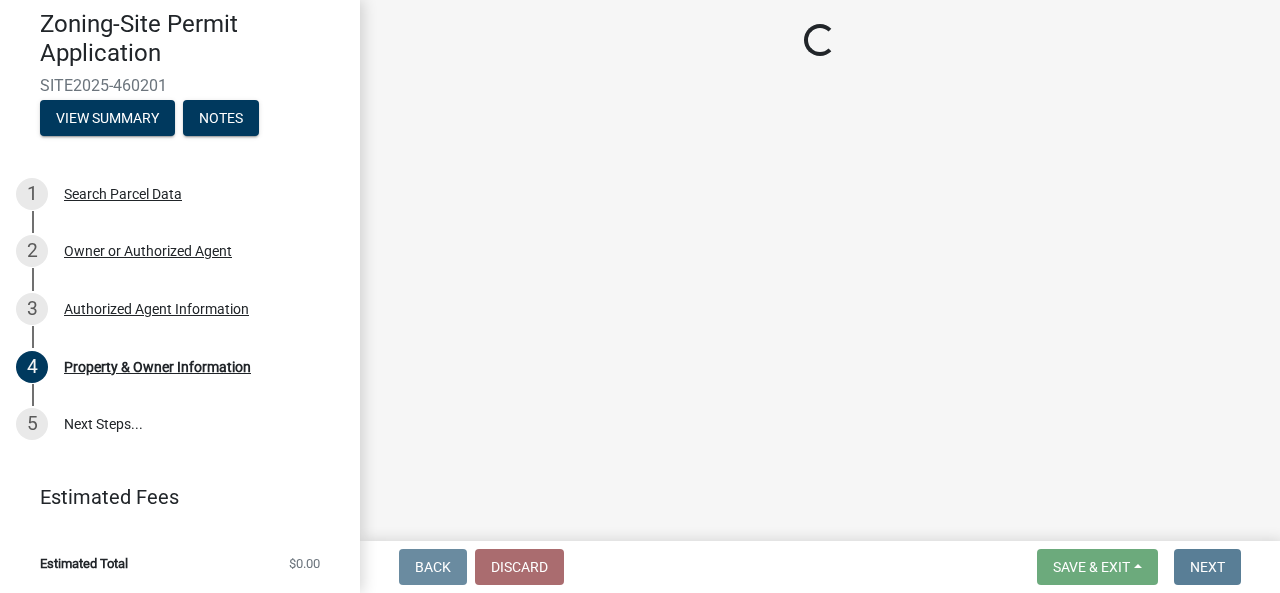scroll, scrollTop: 0, scrollLeft: 0, axis: both 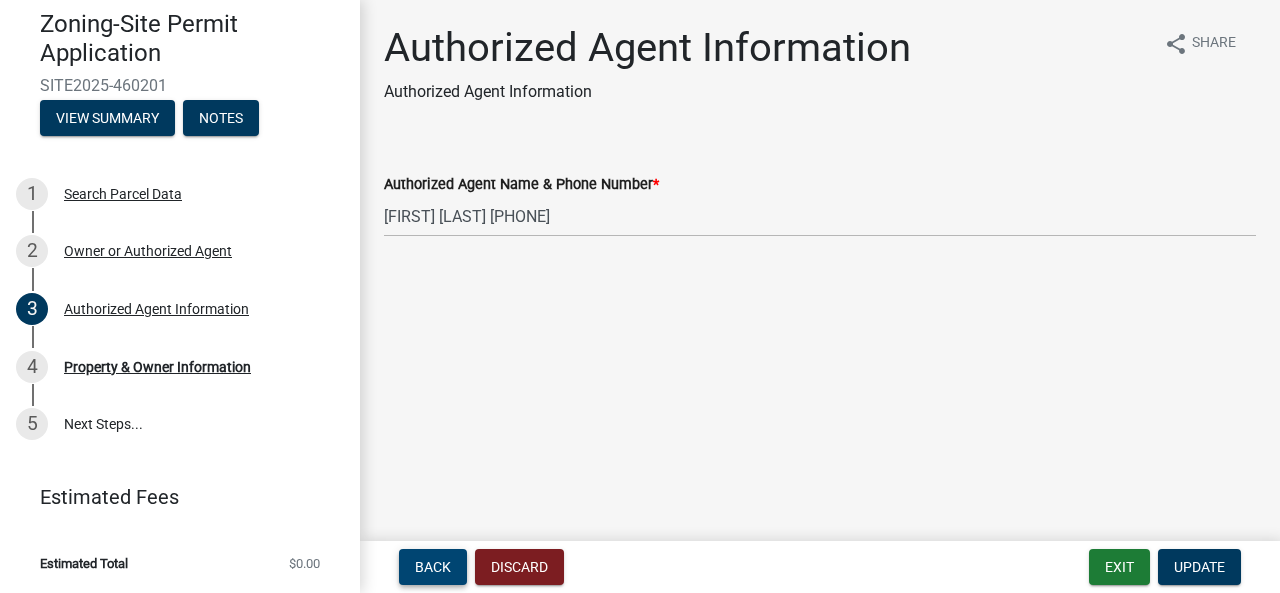 click on "Back" at bounding box center [433, 567] 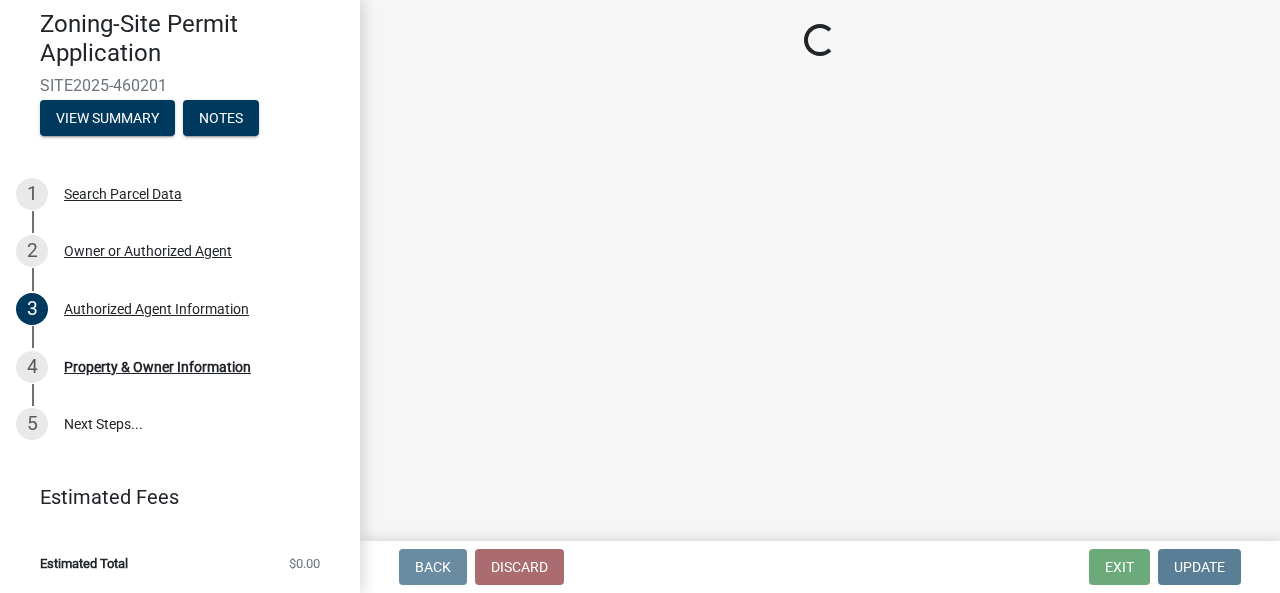 select on "059d621c-7166-4fbc-97da-2eca626821a9" 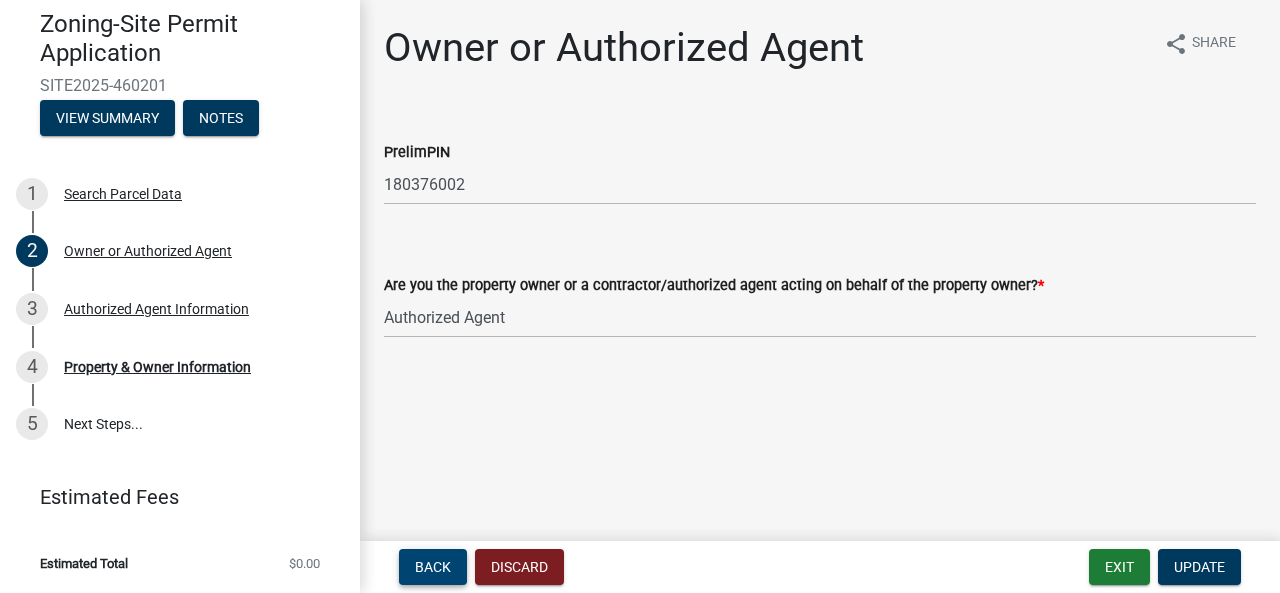 click on "Back" at bounding box center [433, 567] 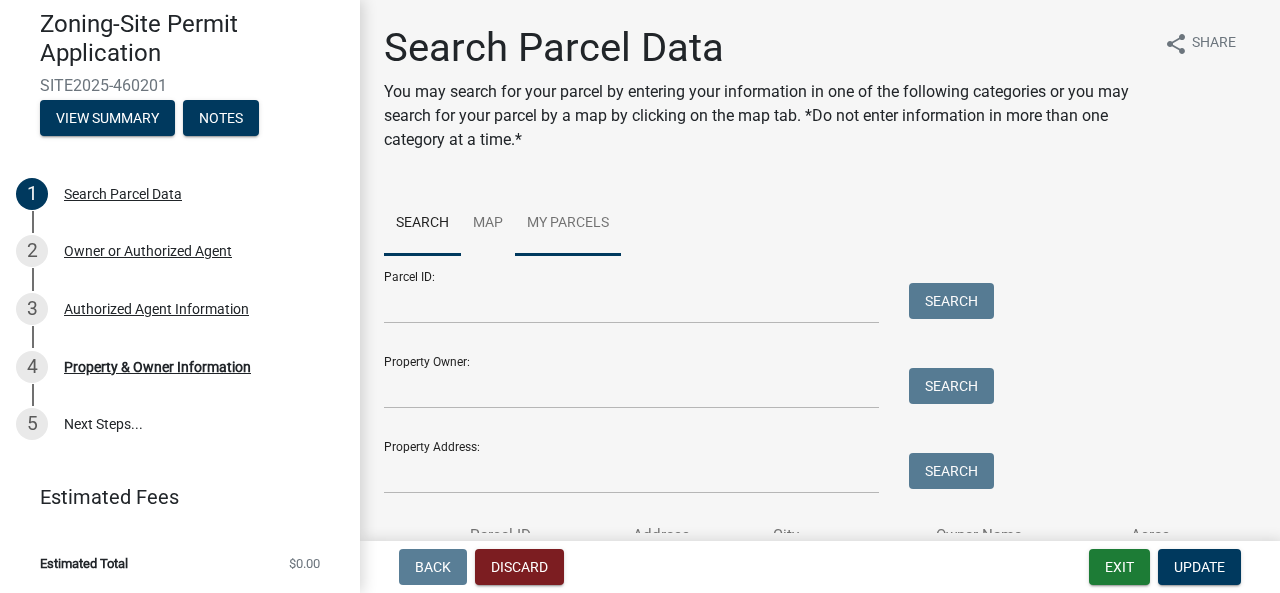 click on "My Parcels" at bounding box center [568, 224] 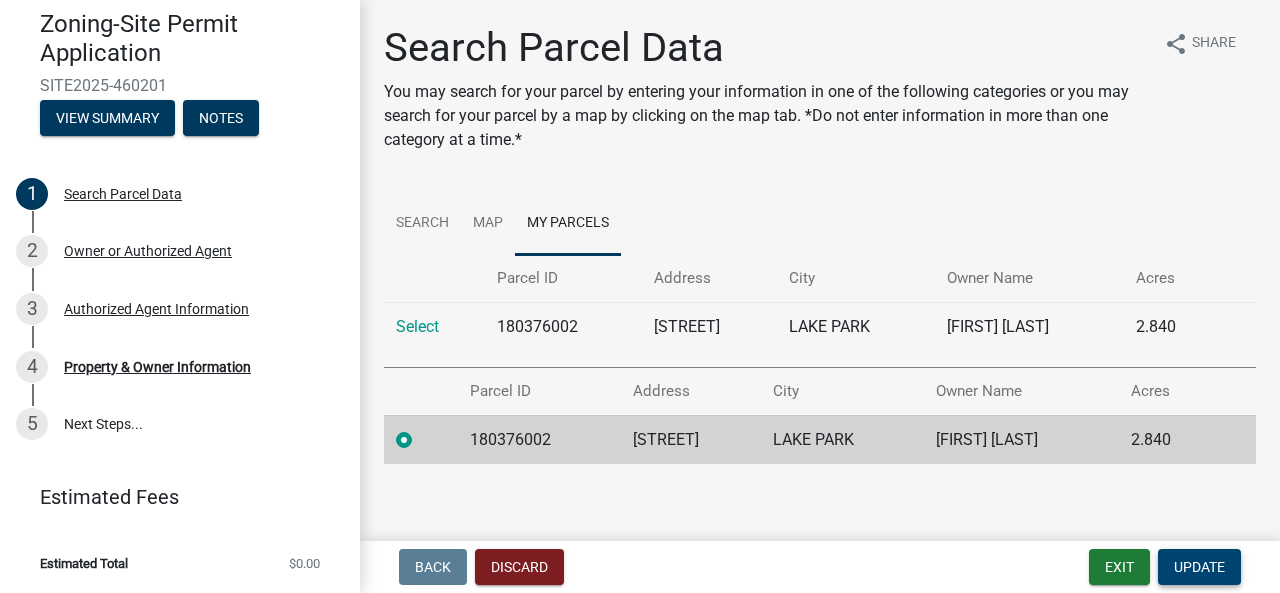 click on "Update" at bounding box center [1199, 567] 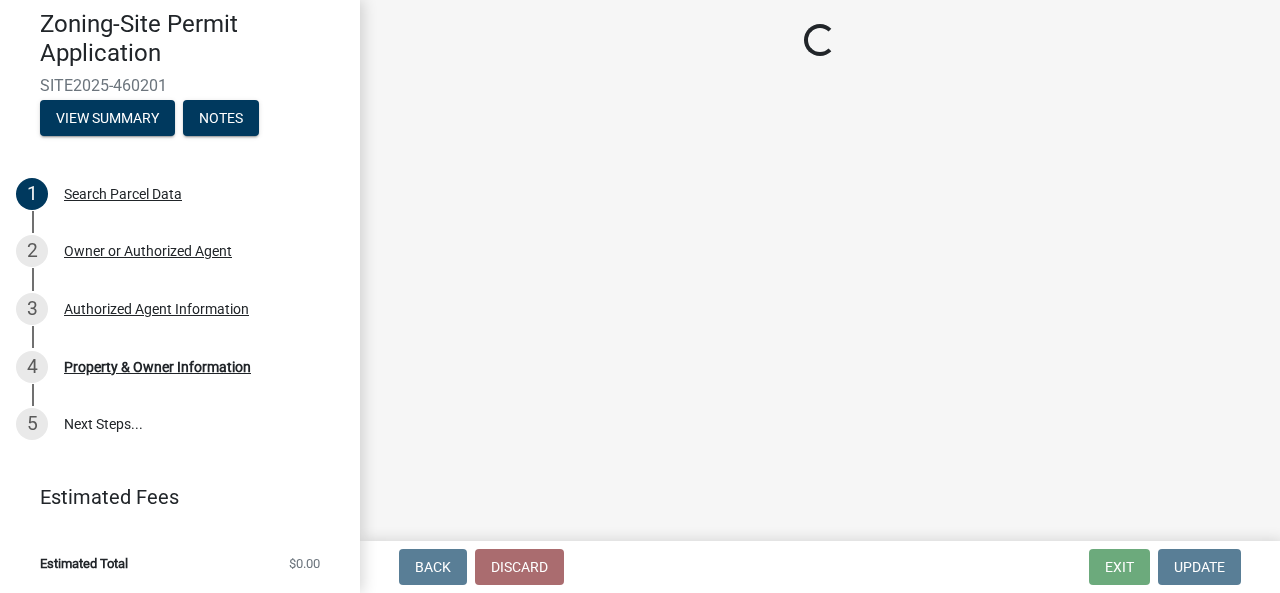 select on "15d55337-0fb0-485e-a759-dab20e978987" 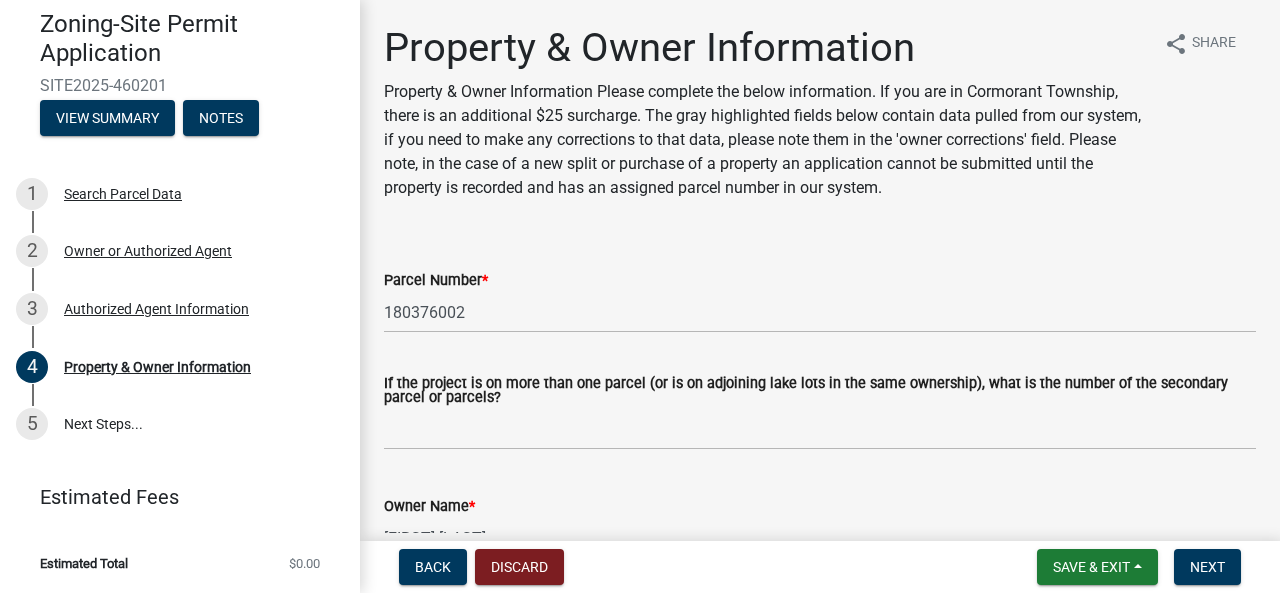 click on "Property & Owner Information Property & Owner Information Please complete the below information. If you are in Cormorant Township, there is an additional $25 surcharge. The gray highlighted fields below contain data pulled from our system, if you need to make any corrections to that data, please note them in the 'owner corrections' field. Please note, in the case of a new split or purchase of a property an application cannot be submitted until the property is recorded and has an assigned parcel number in our system. share Share Parcel Number * 180376002 If the project is on more than one parcel (or is on adjoining lake lots in the same ownership), what is the number of the secondary parcel or parcels? Owner Name * [FIRST] [LAST] Owner Mailing Address * [FIRST] [LAST] | [NUMBER] [STREET] | [CITY] [STATE] [ZIP] Owner Phone Number * Owner Email * Property Site Address SAYLERS BEACH RD Watershed Management District: Select Item... PELICAN RIVER WTRSHD BUFFALO WATERSHED CORMORANT WATERSHED ATLANTA" 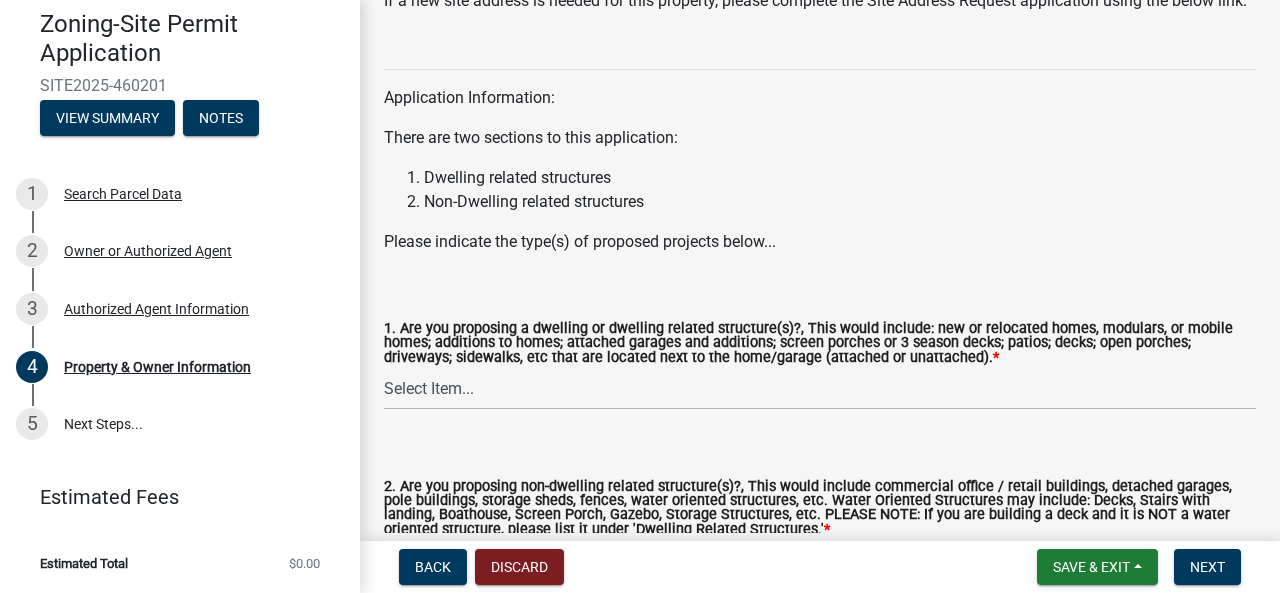 scroll, scrollTop: 2240, scrollLeft: 0, axis: vertical 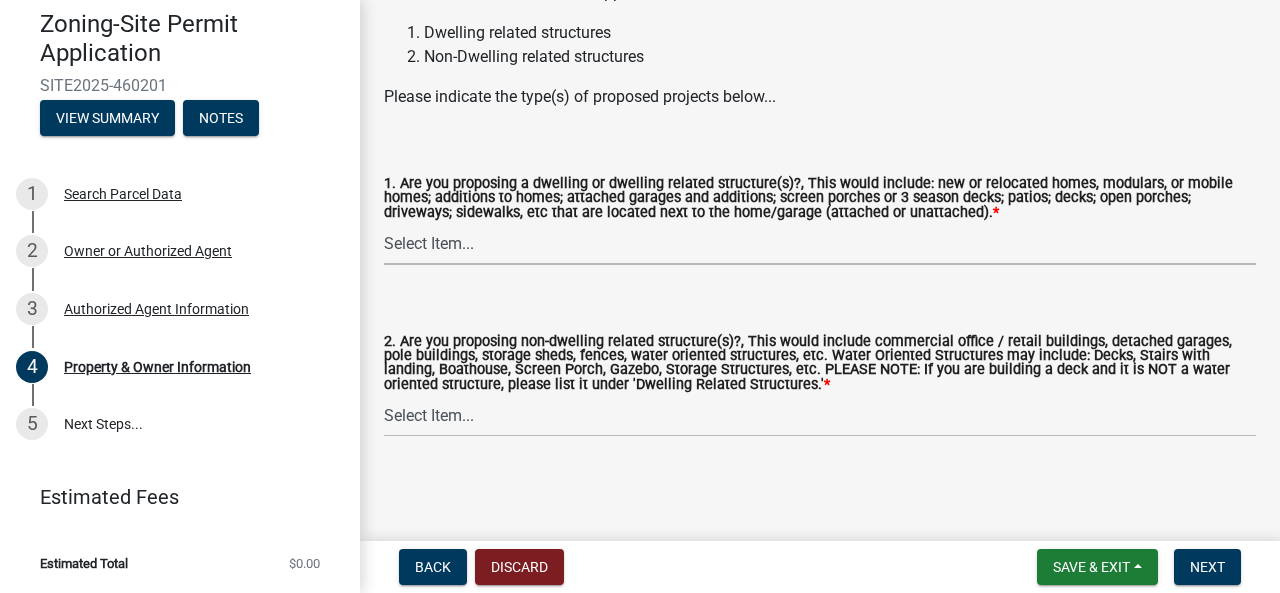 click on "Select Item...   Yes   No" at bounding box center [820, 244] 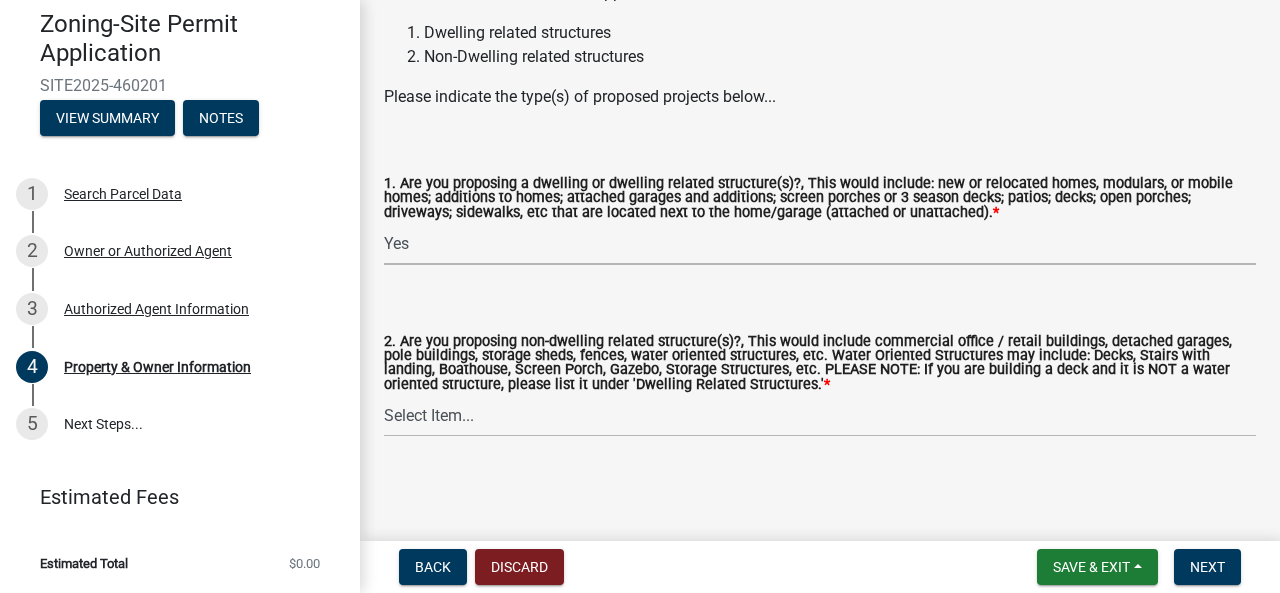 click on "Select Item...   Yes   No" at bounding box center (820, 244) 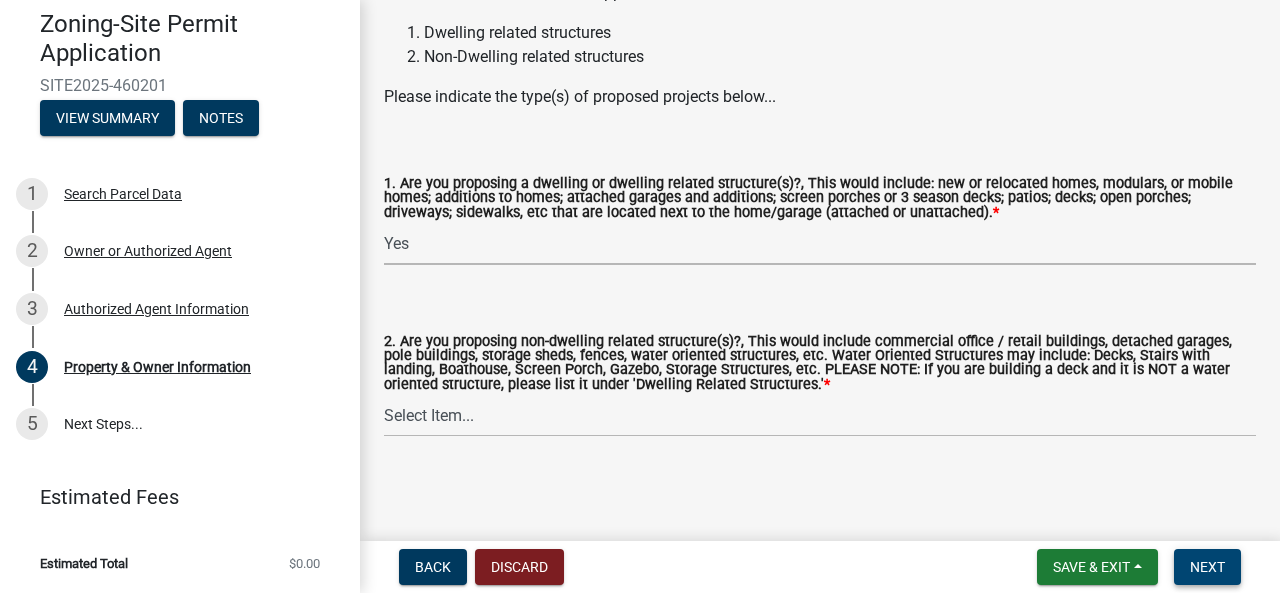 click on "Next" at bounding box center (1207, 567) 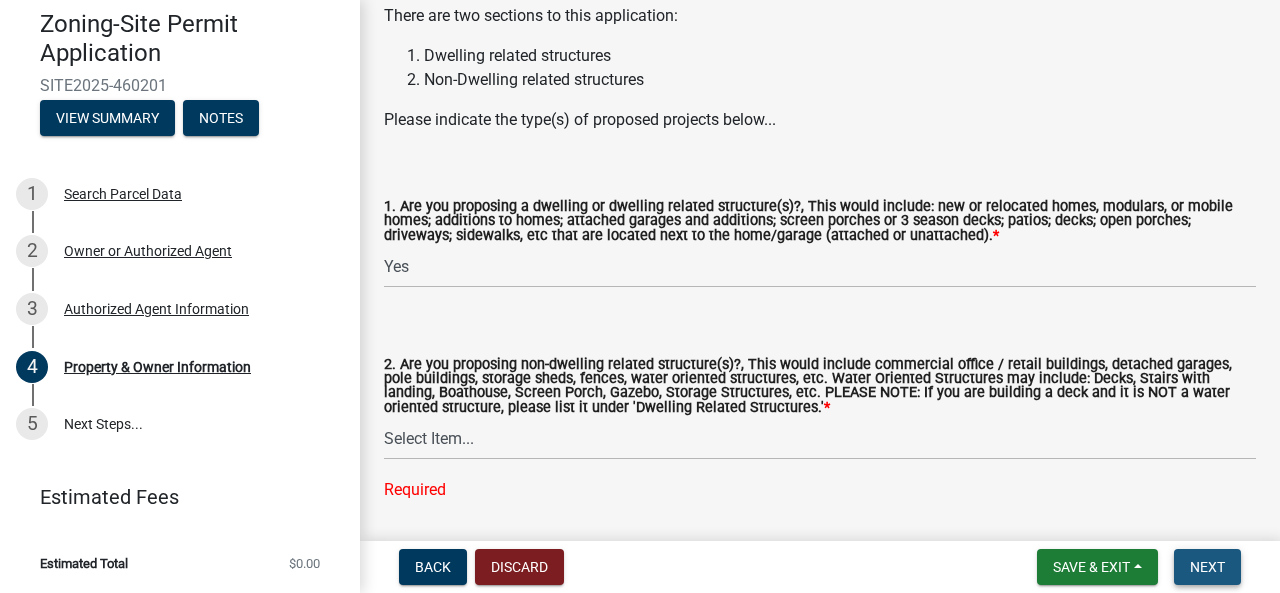 scroll, scrollTop: 2288, scrollLeft: 0, axis: vertical 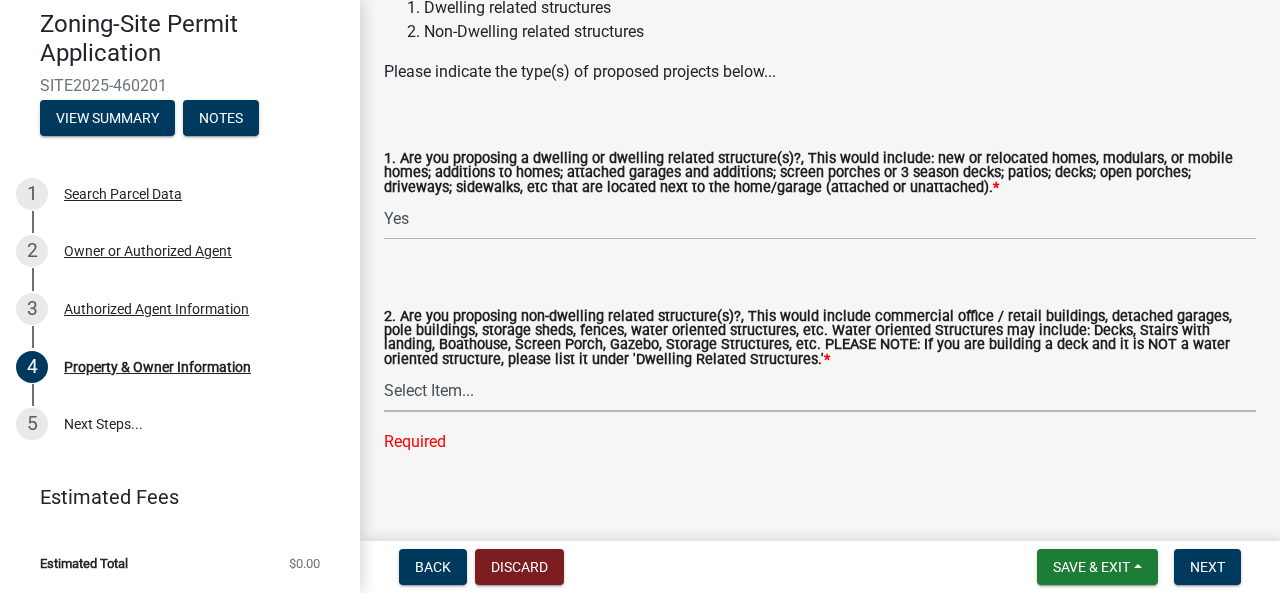 click on "Select Item...   Yes   No" at bounding box center (820, 391) 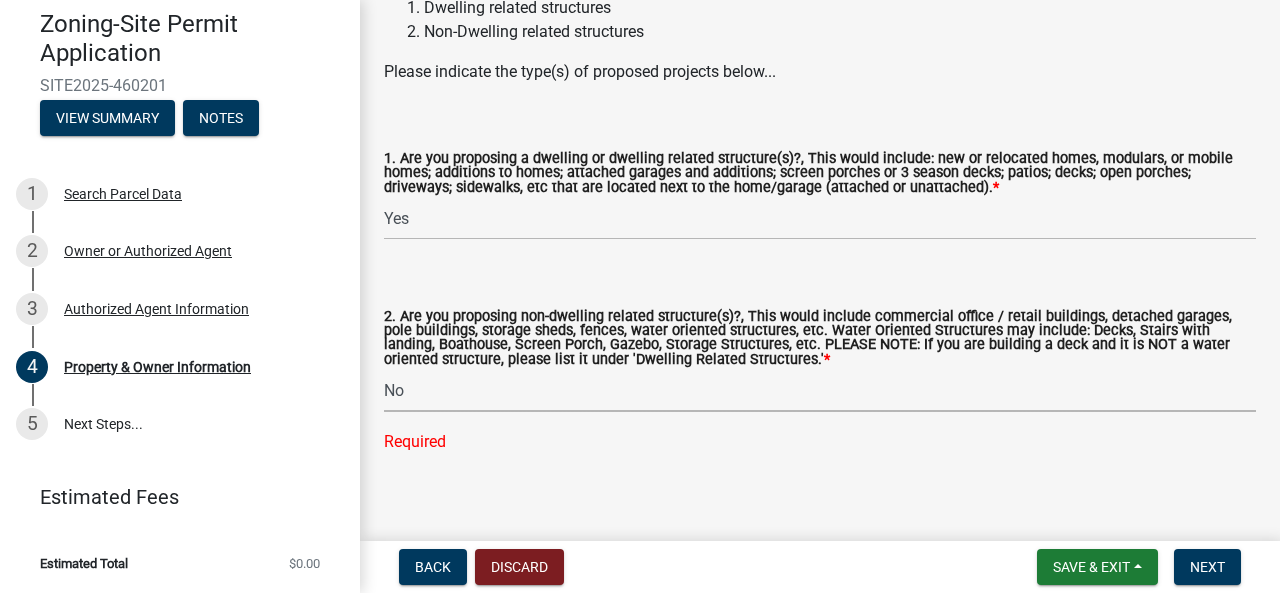 click on "Select Item...   Yes   No" at bounding box center (820, 391) 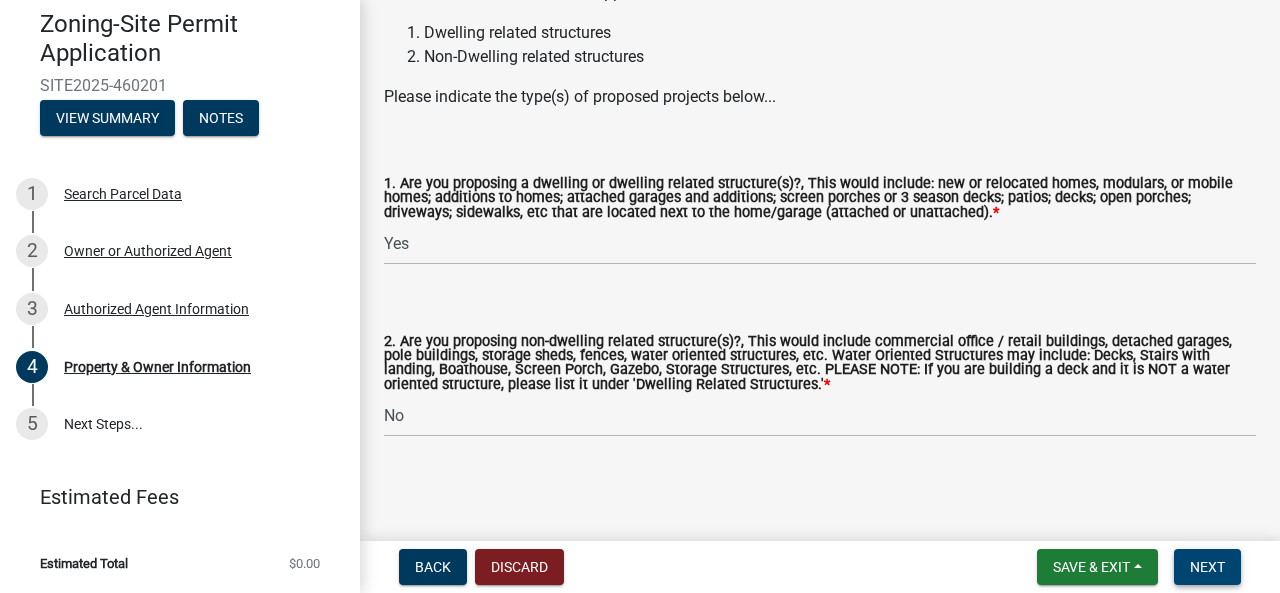 click on "Next" at bounding box center (1207, 567) 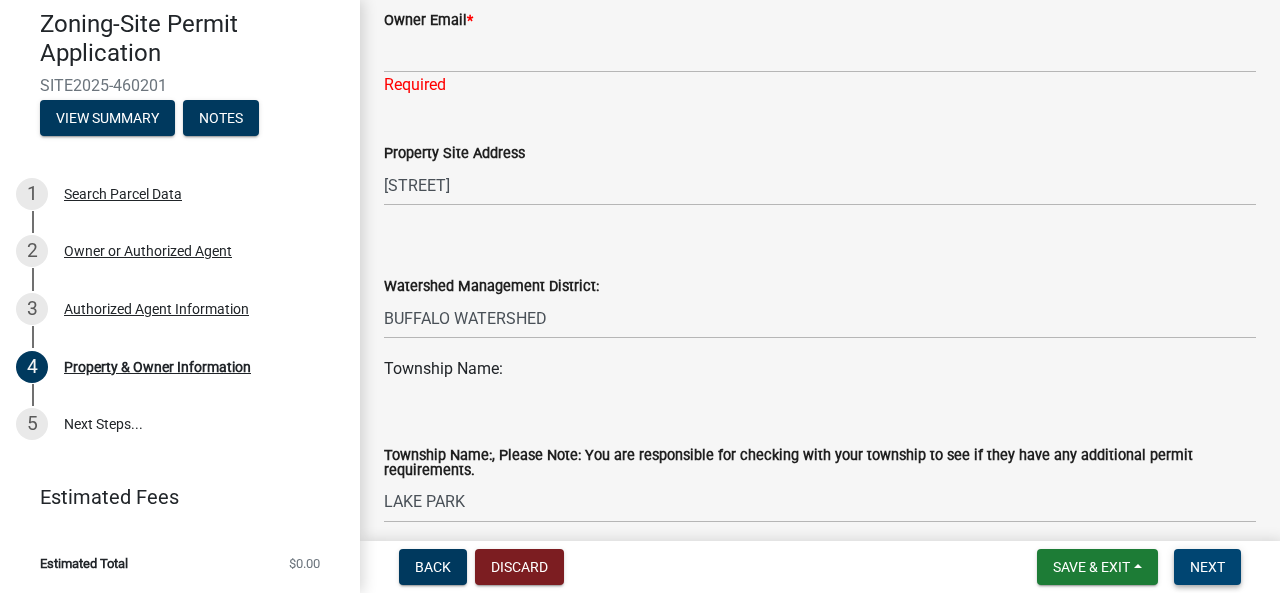 scroll, scrollTop: 814, scrollLeft: 0, axis: vertical 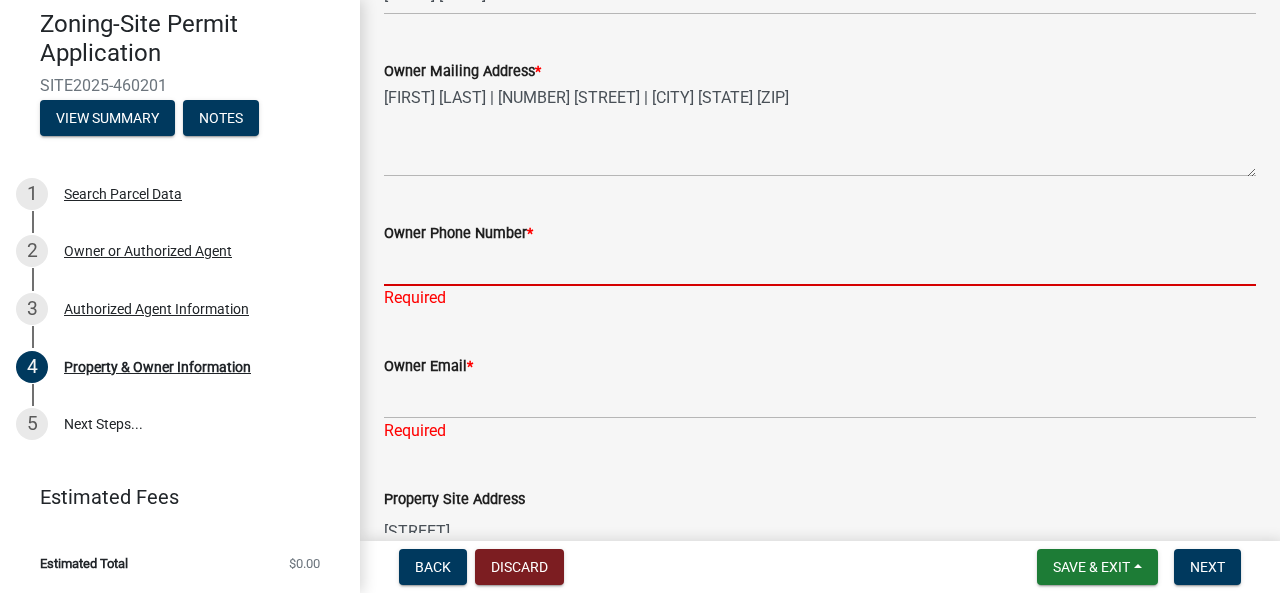 click on "Owner Phone Number  *" at bounding box center [820, 265] 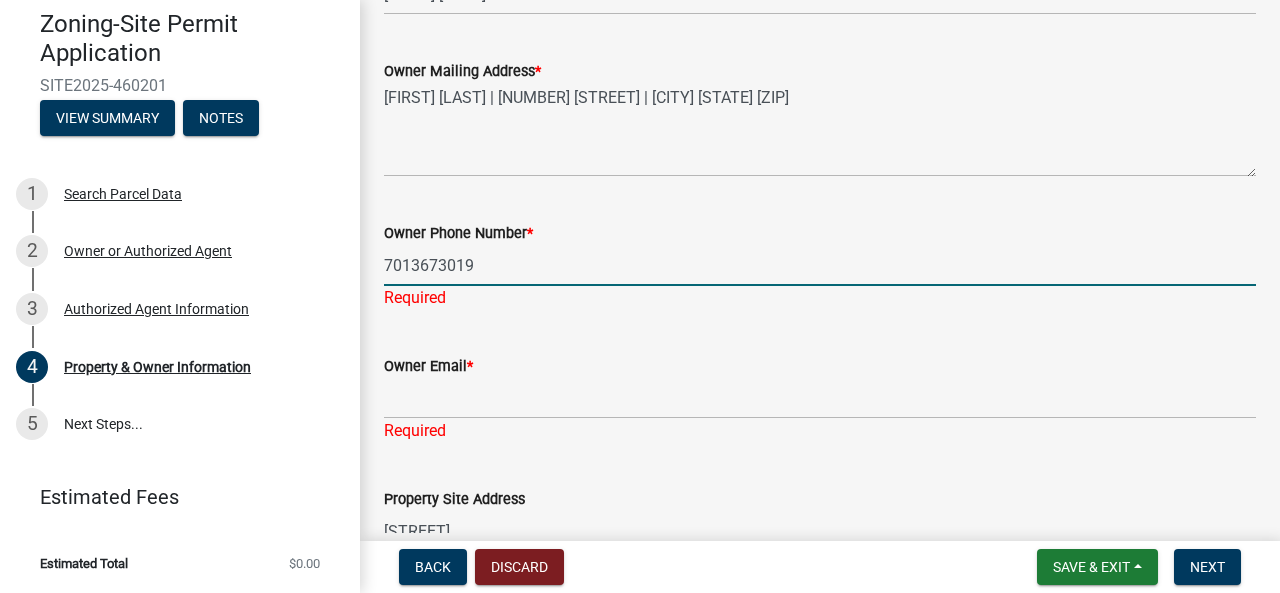 type on "7013673019" 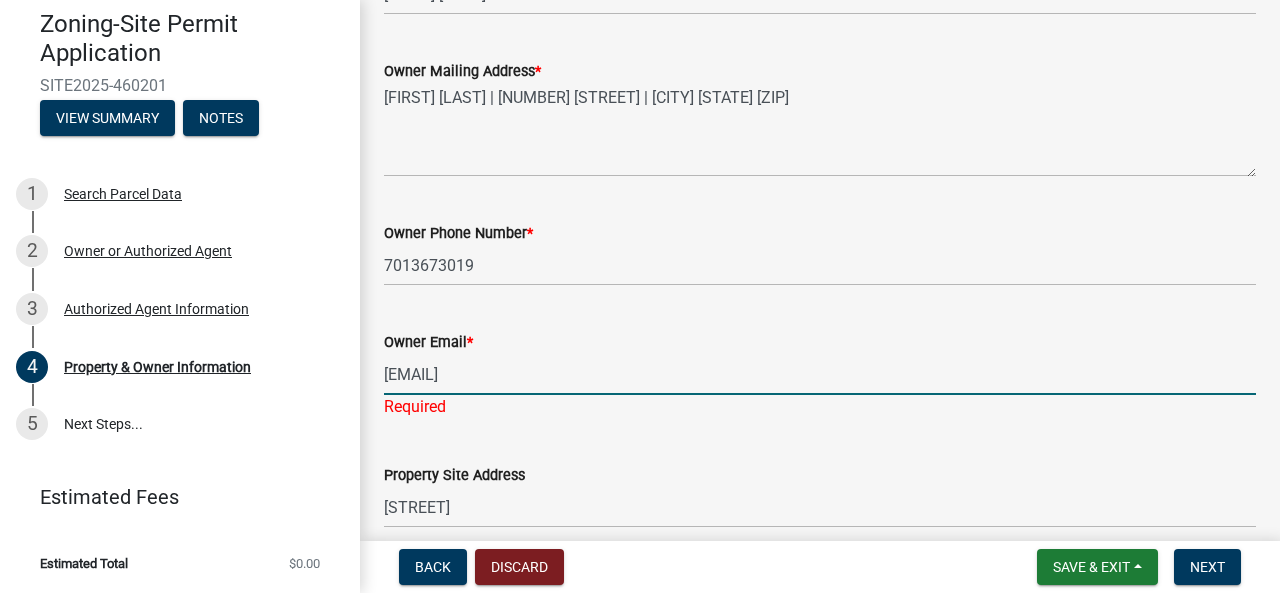 type on "[EMAIL]" 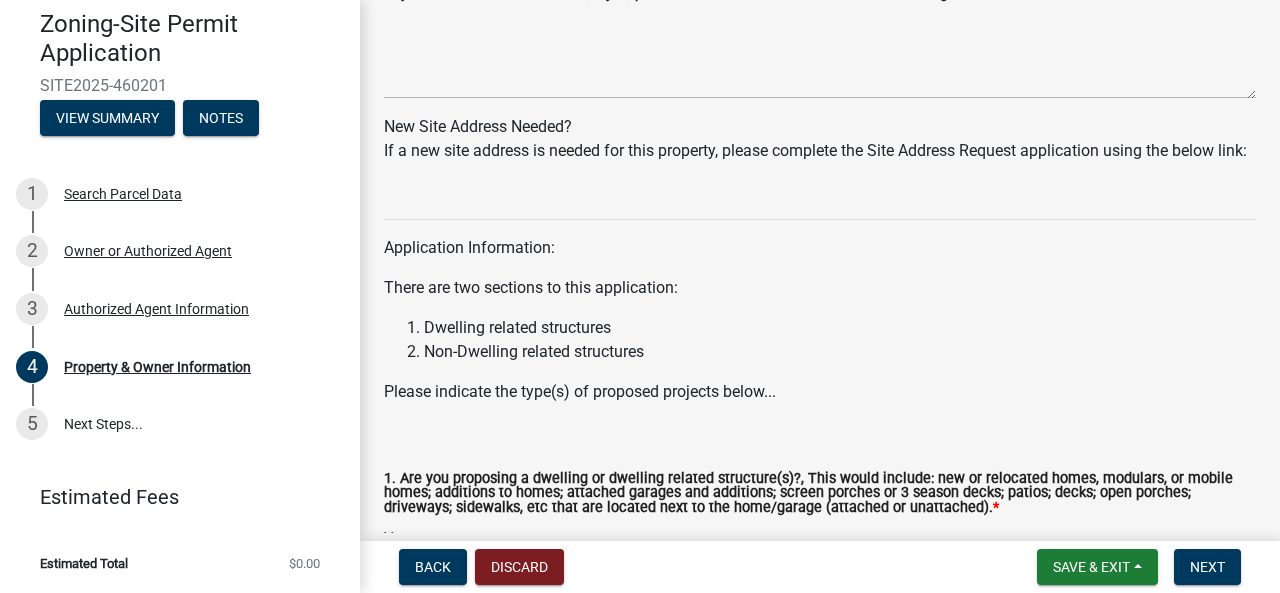 scroll, scrollTop: 2240, scrollLeft: 0, axis: vertical 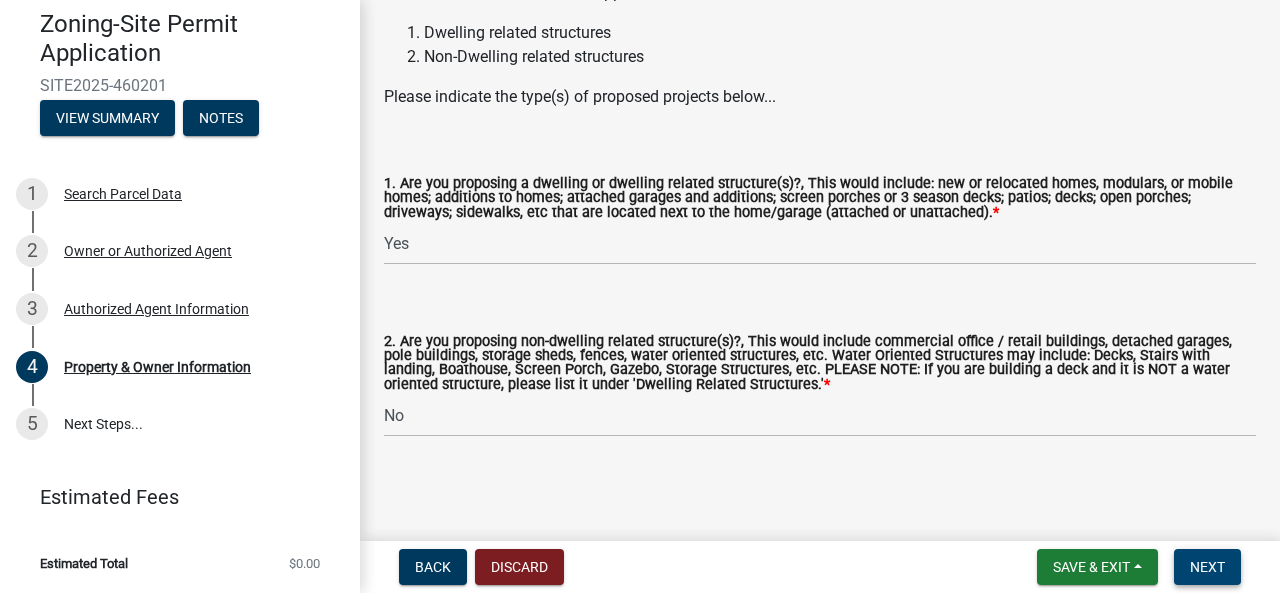 click on "Next" at bounding box center (1207, 567) 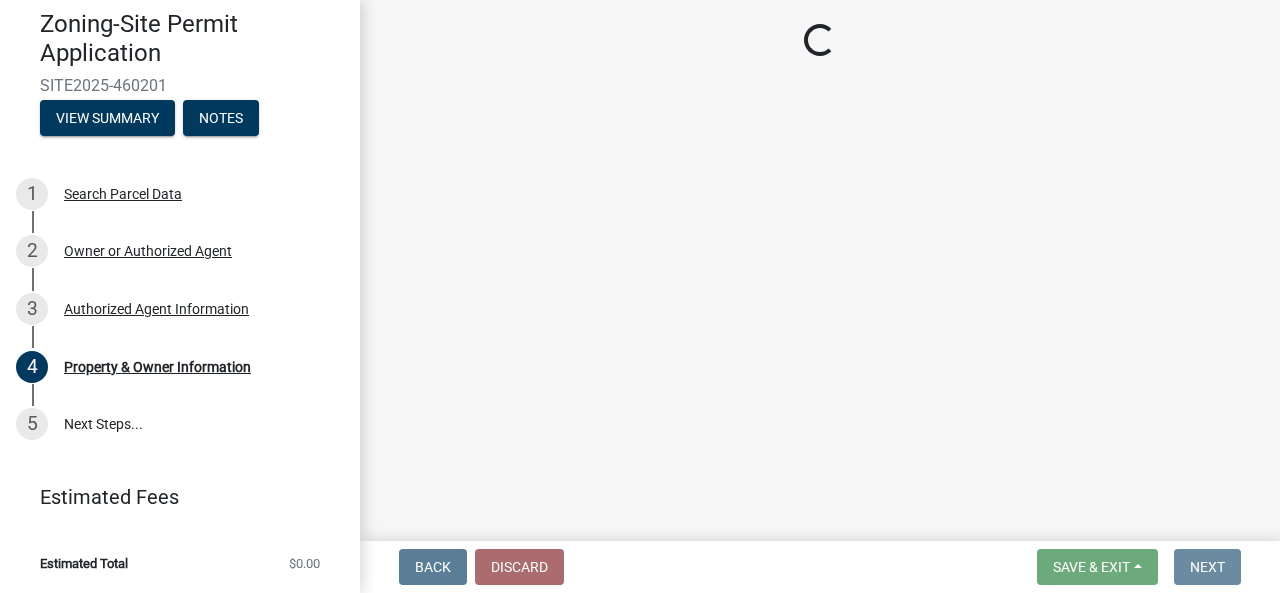scroll, scrollTop: 0, scrollLeft: 0, axis: both 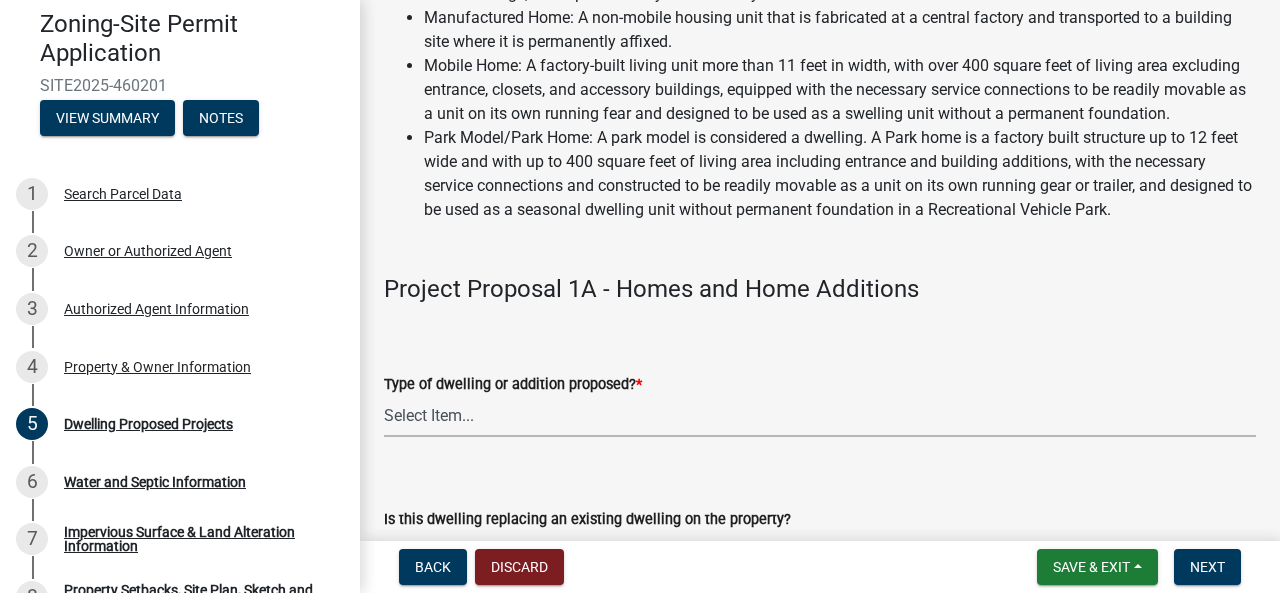 click on "Select Item...   N/A - Not a dwelling   New Home-Onsite Construction   New Modular (Ex: Dynamic)   New Mobile Home   Used Mobile Home   Relocated Home (not mobile)   Park Home   Addition or Repairs to Existing Home   Addition or Repairs to Existing Modular   Addition or Repairs to Existing Park Home" at bounding box center [820, 416] 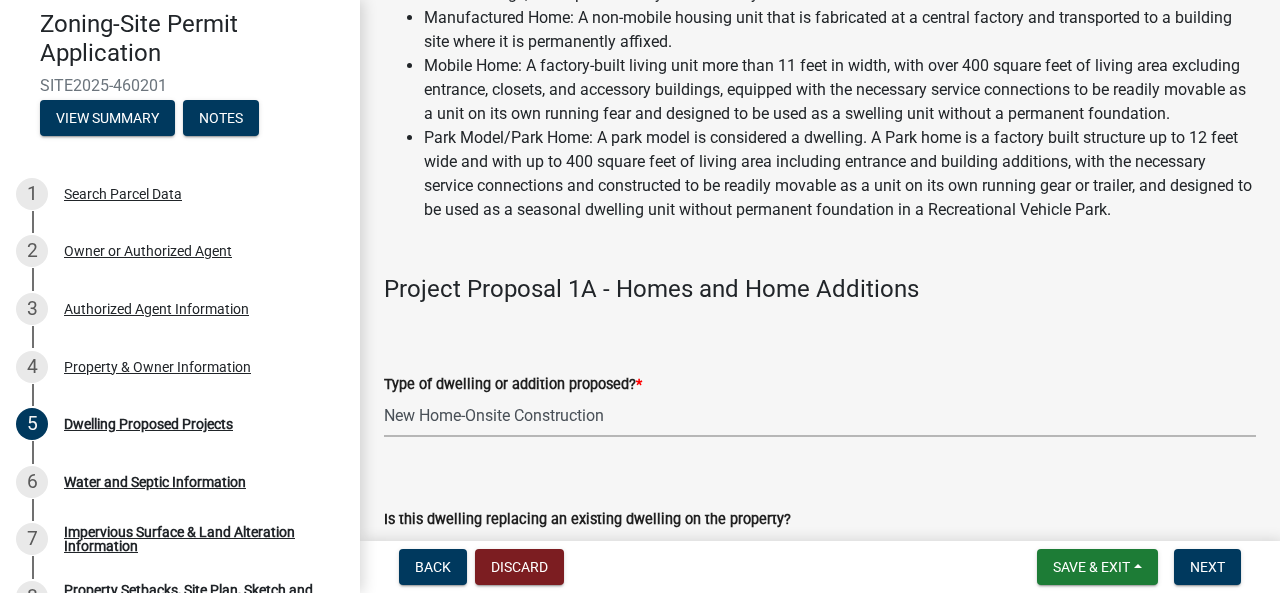 click on "Select Item...   N/A - Not a dwelling   New Home-Onsite Construction   New Modular (Ex: Dynamic)   New Mobile Home   Used Mobile Home   Relocated Home (not mobile)   Park Home   Addition or Repairs to Existing Home   Addition or Repairs to Existing Modular   Addition or Repairs to Existing Park Home" at bounding box center [820, 416] 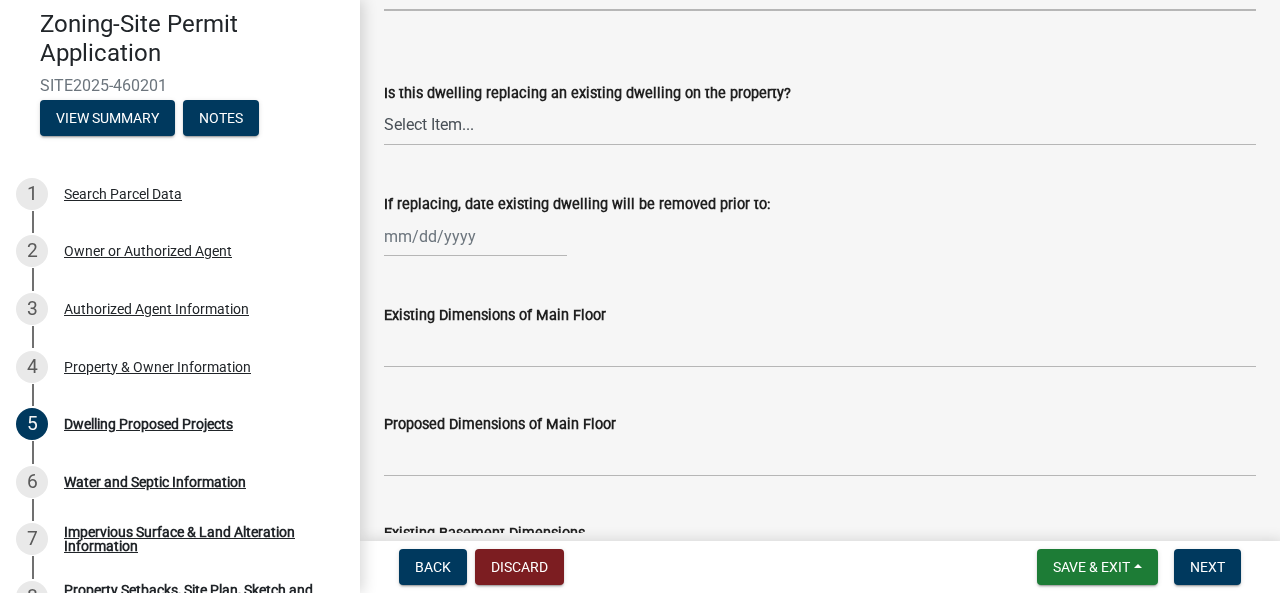 scroll, scrollTop: 820, scrollLeft: 0, axis: vertical 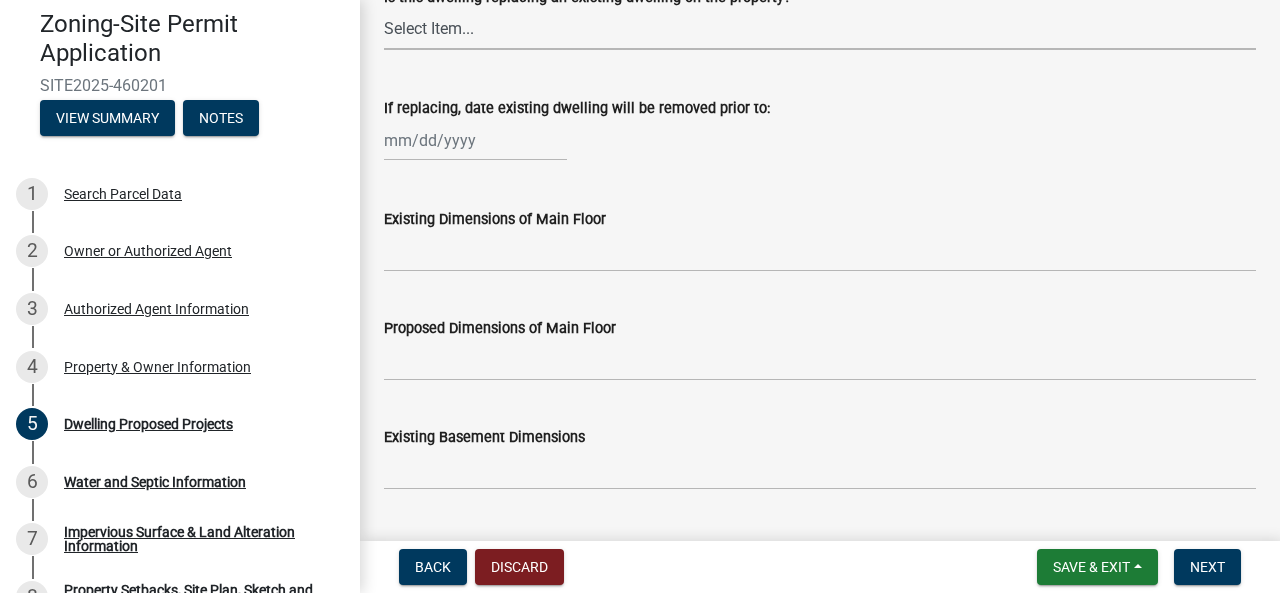 click on "Select Item...   N/A   Yes   No" at bounding box center [820, 29] 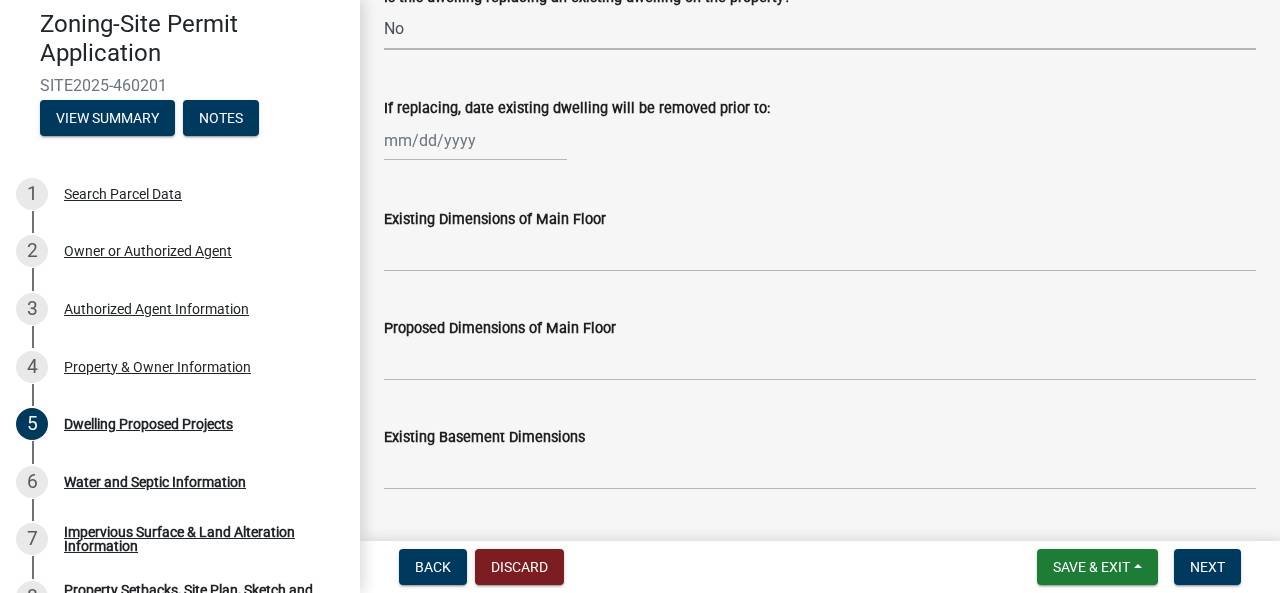 click on "Select Item...   N/A   Yes   No" at bounding box center [820, 29] 